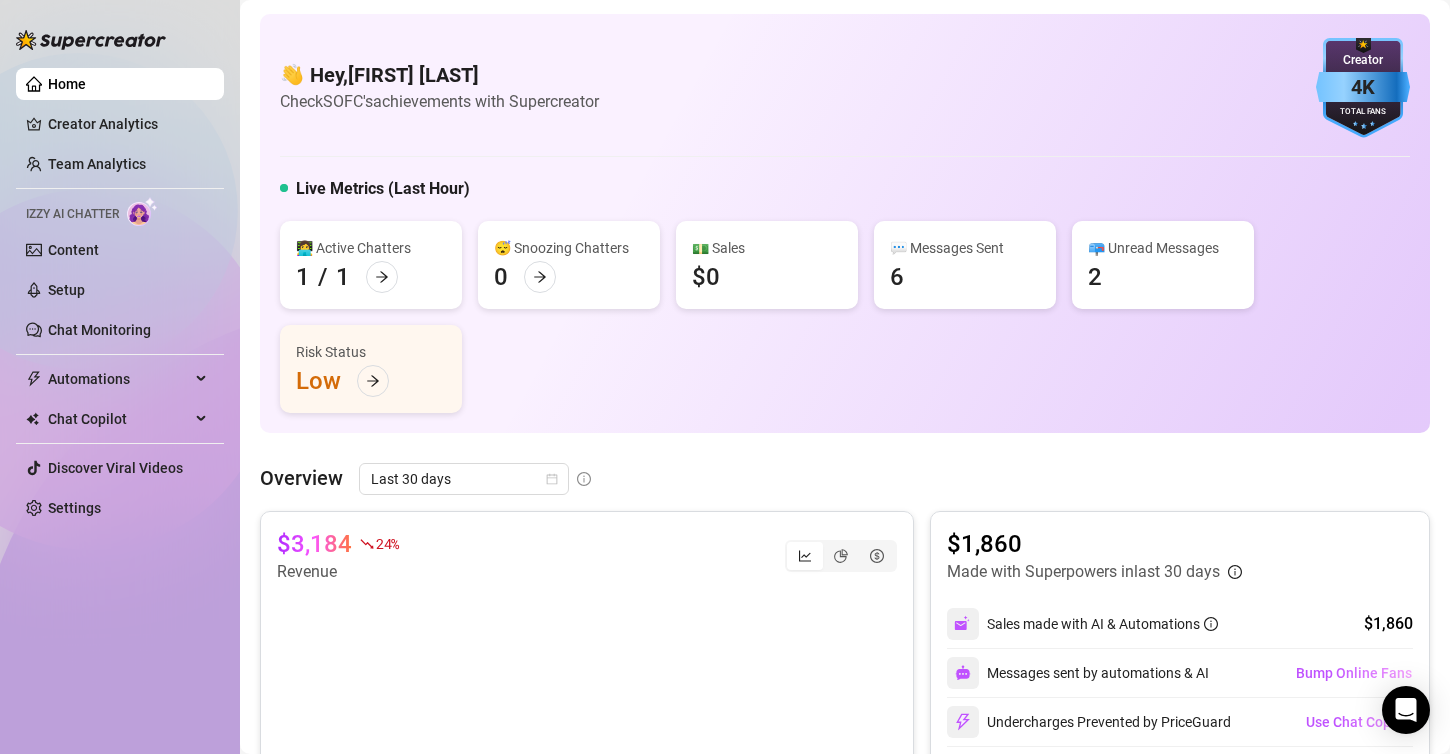scroll, scrollTop: 0, scrollLeft: 0, axis: both 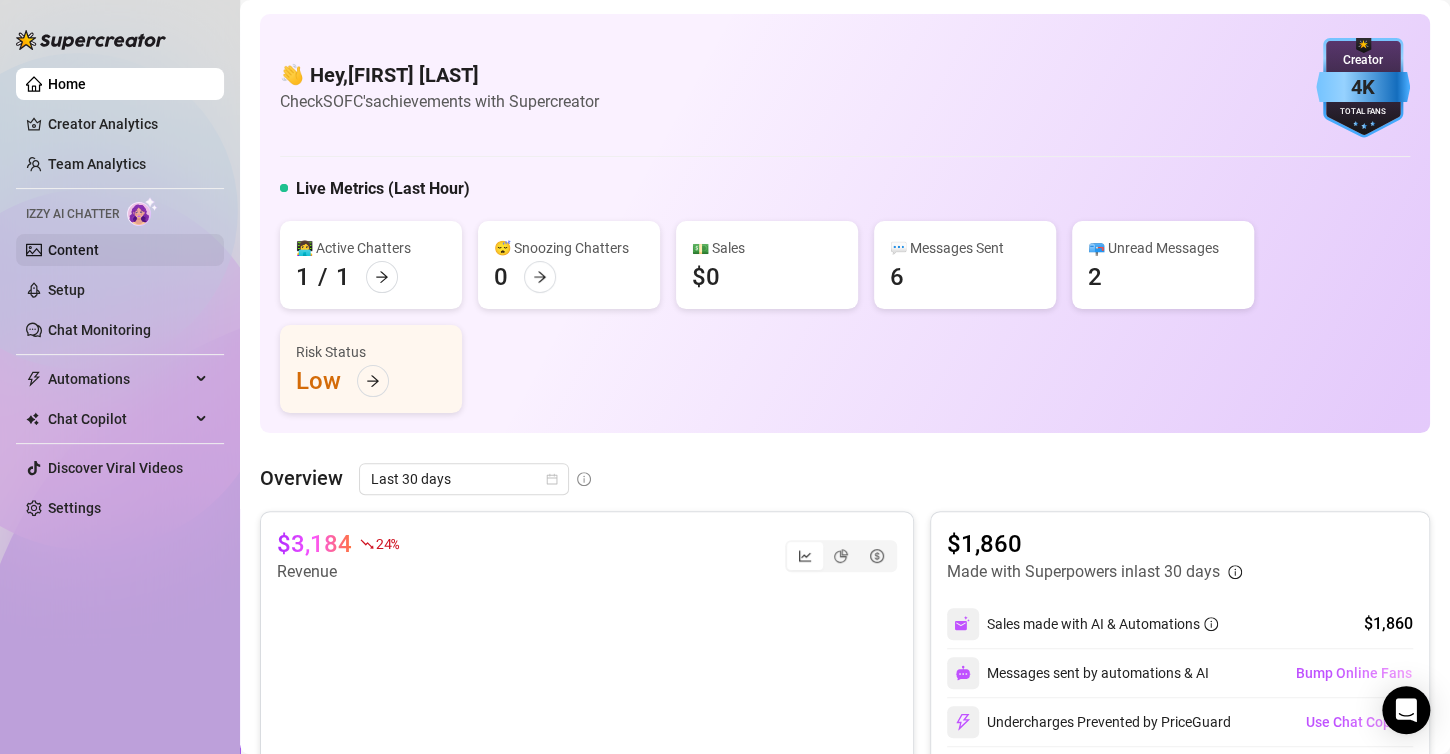 click on "Content" at bounding box center [73, 250] 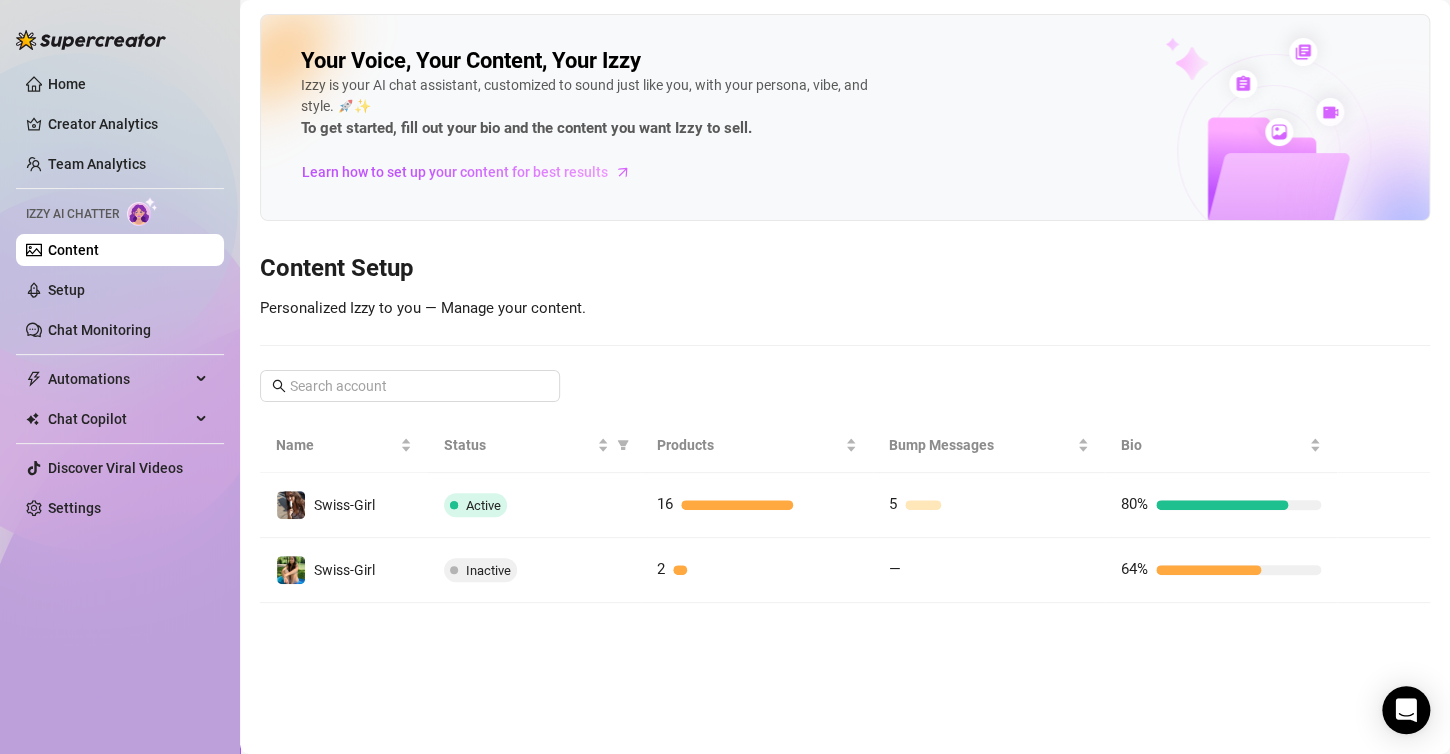 click on "Your Voice, Your Content, Your Izzy Izzy is your AI chat assistant, customized to sound just like you, with your persona, vibe, and style. 🚀✨ To get started, fill out your bio and the content you want Izzy to sell. Learn how to set up your content for best results Content Setup Personalized Izzy to you — Manage your content. Name Status Products Bump Messages Bio Swiss-Girl Active 16 5 80% Swiss-Girl Inactive 2 — 64%" at bounding box center [845, 377] 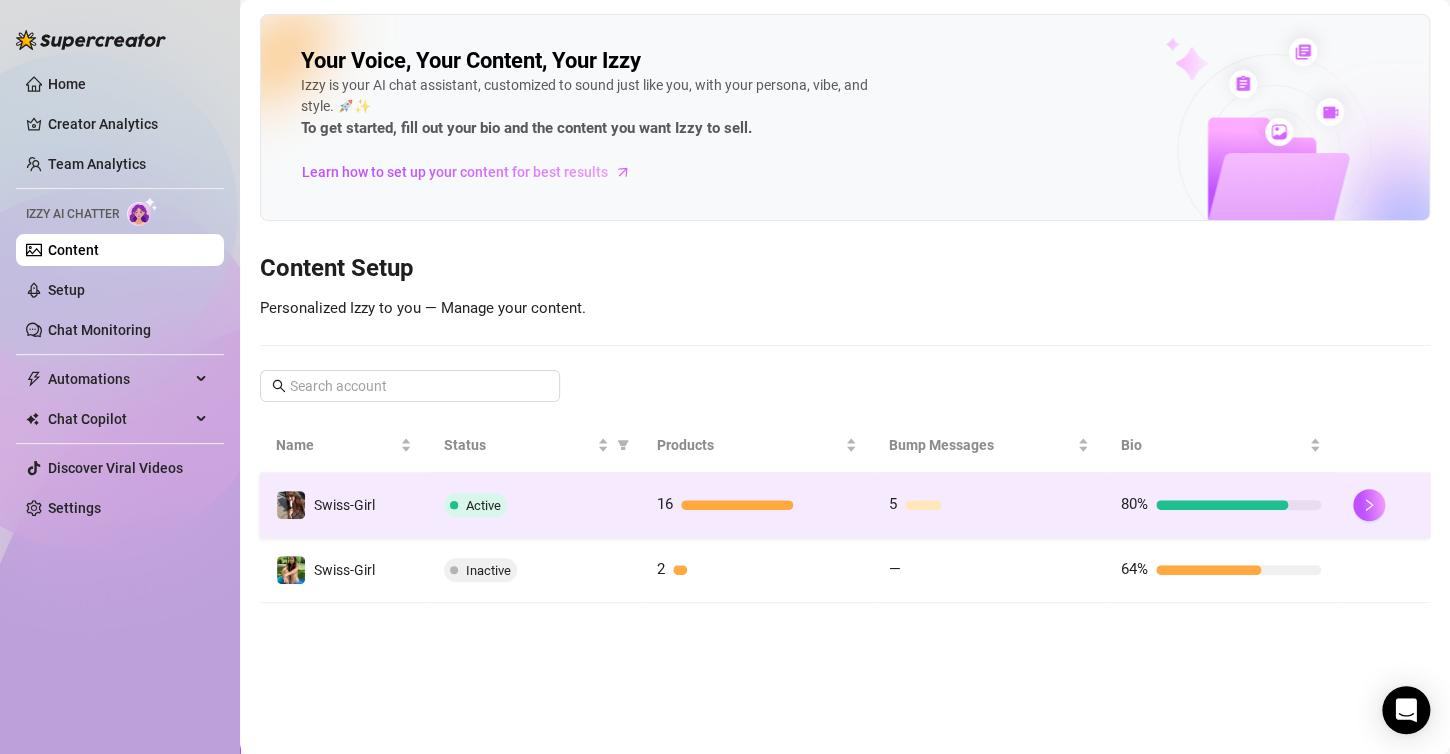 click on "Active" at bounding box center [534, 505] 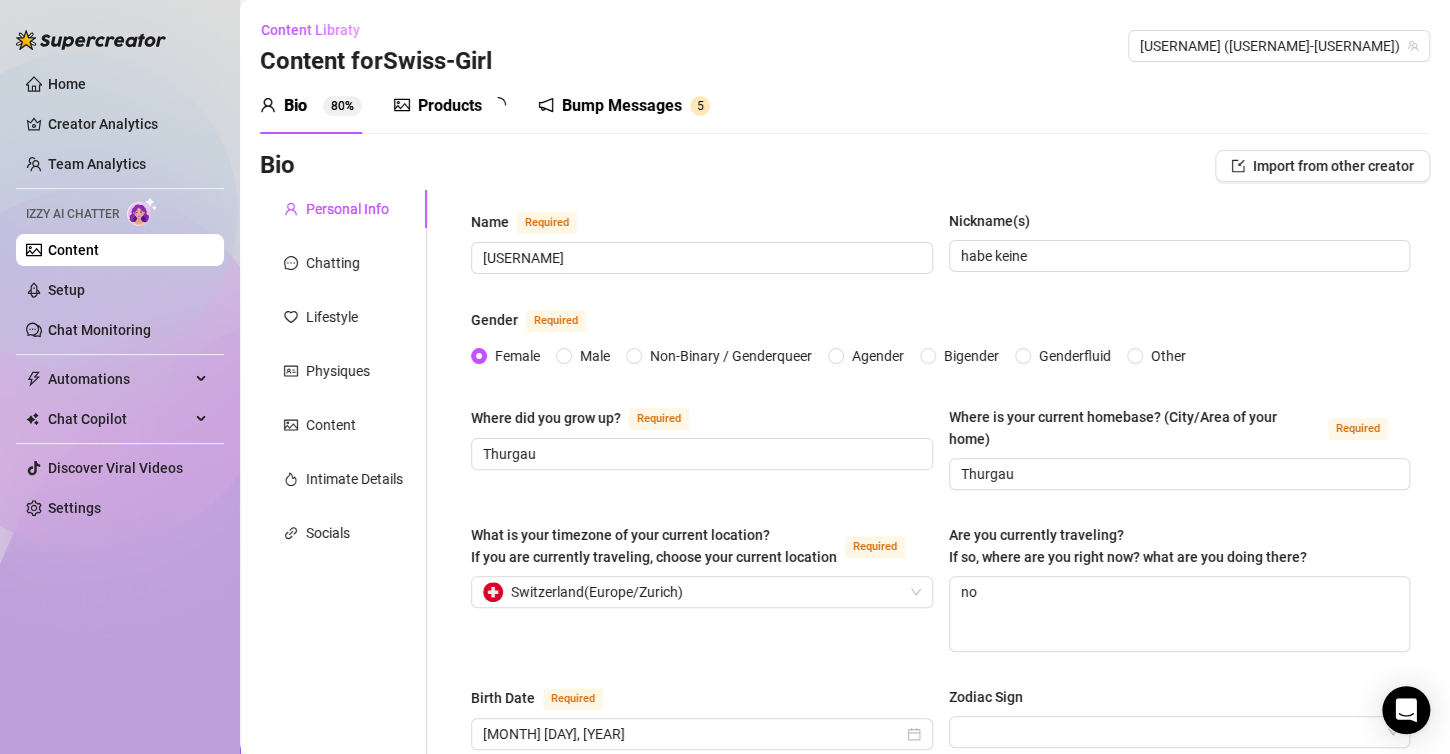 type 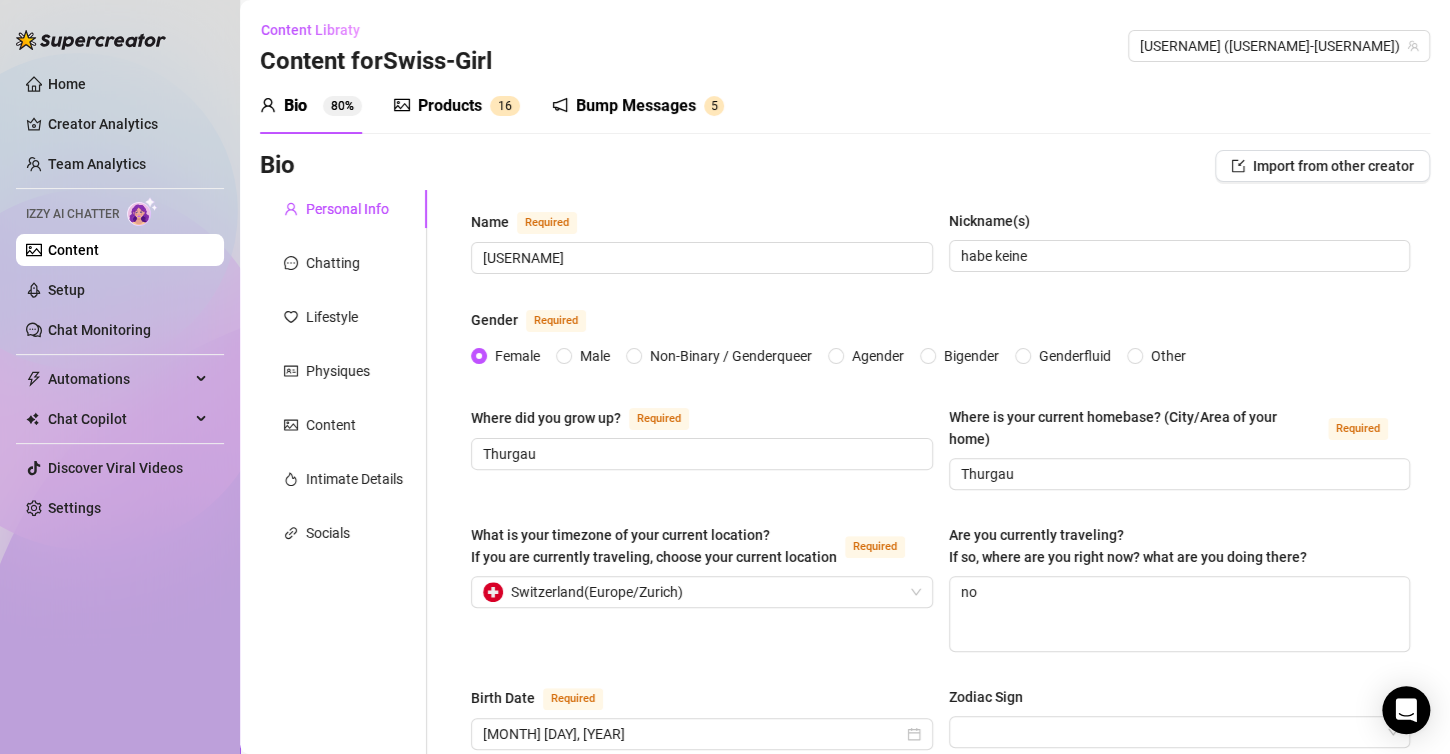 click on "Personal Info Chatting Lifestyle Physiques Content Intimate Details Socials" at bounding box center [343, 1011] 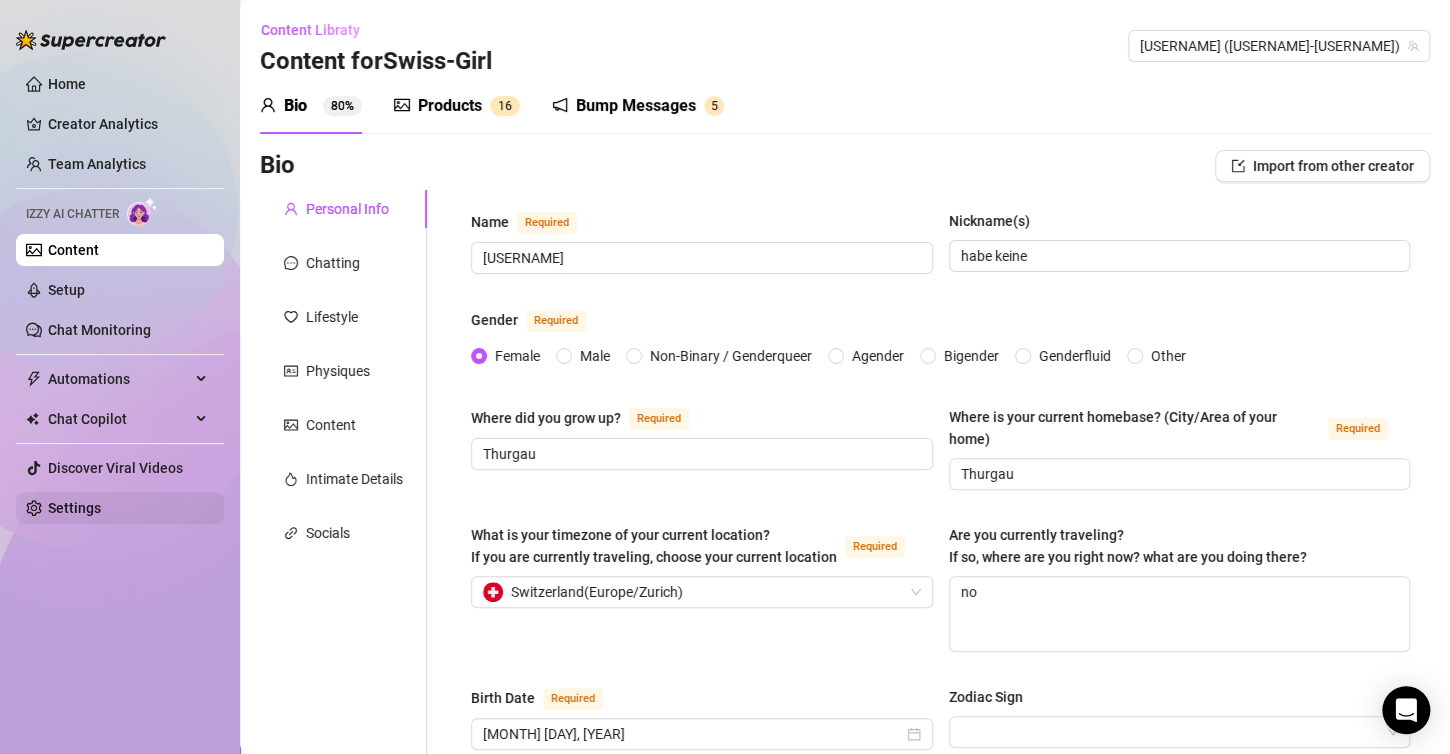 click on "Settings" at bounding box center (74, 508) 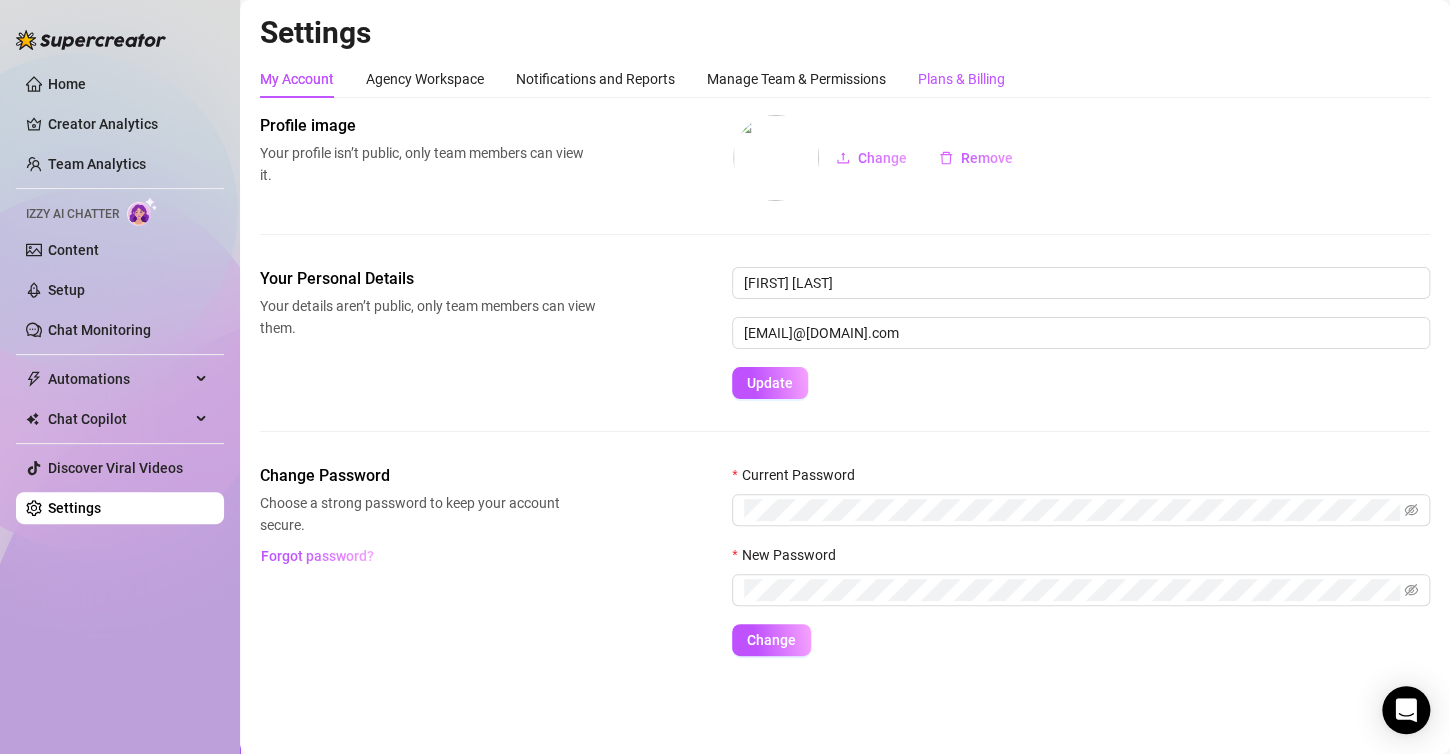 click on "Plans & Billing" at bounding box center (961, 79) 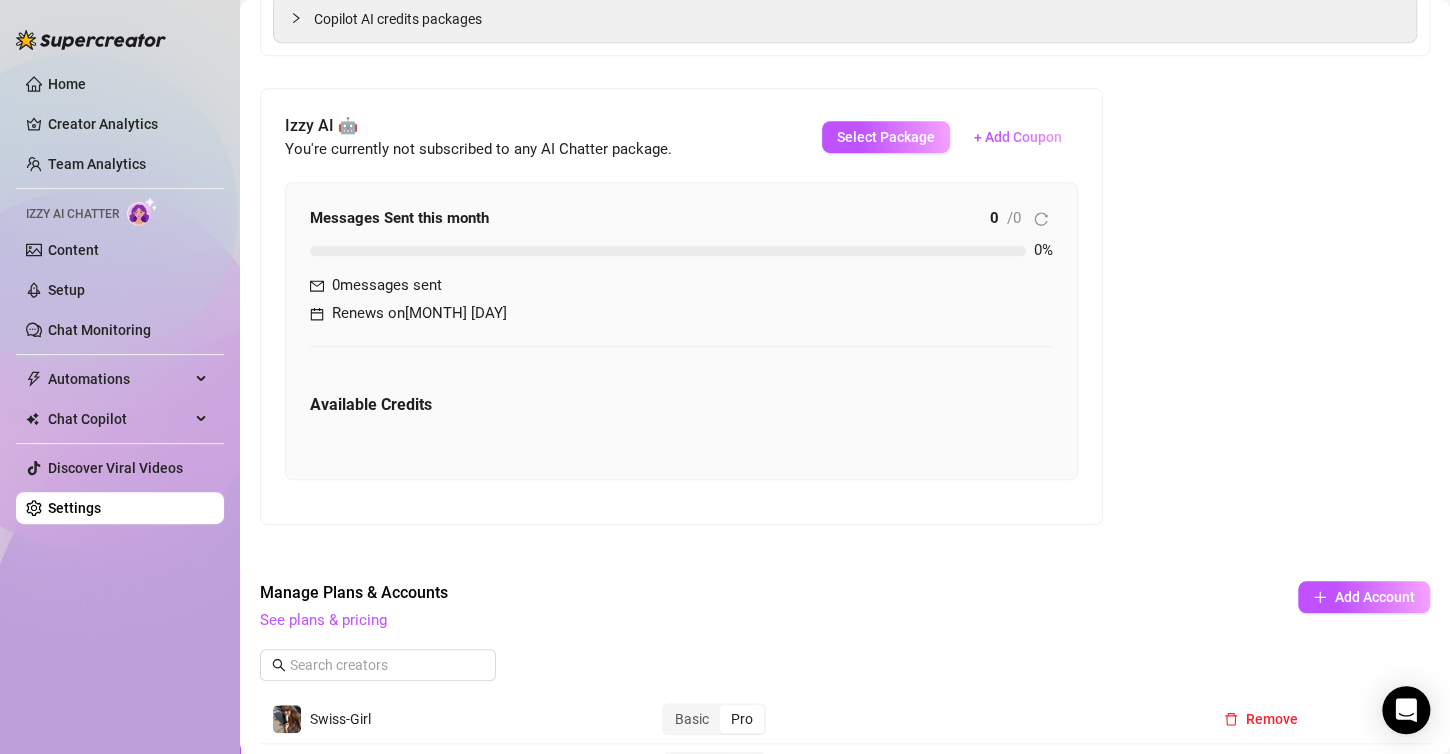 scroll, scrollTop: 444, scrollLeft: 0, axis: vertical 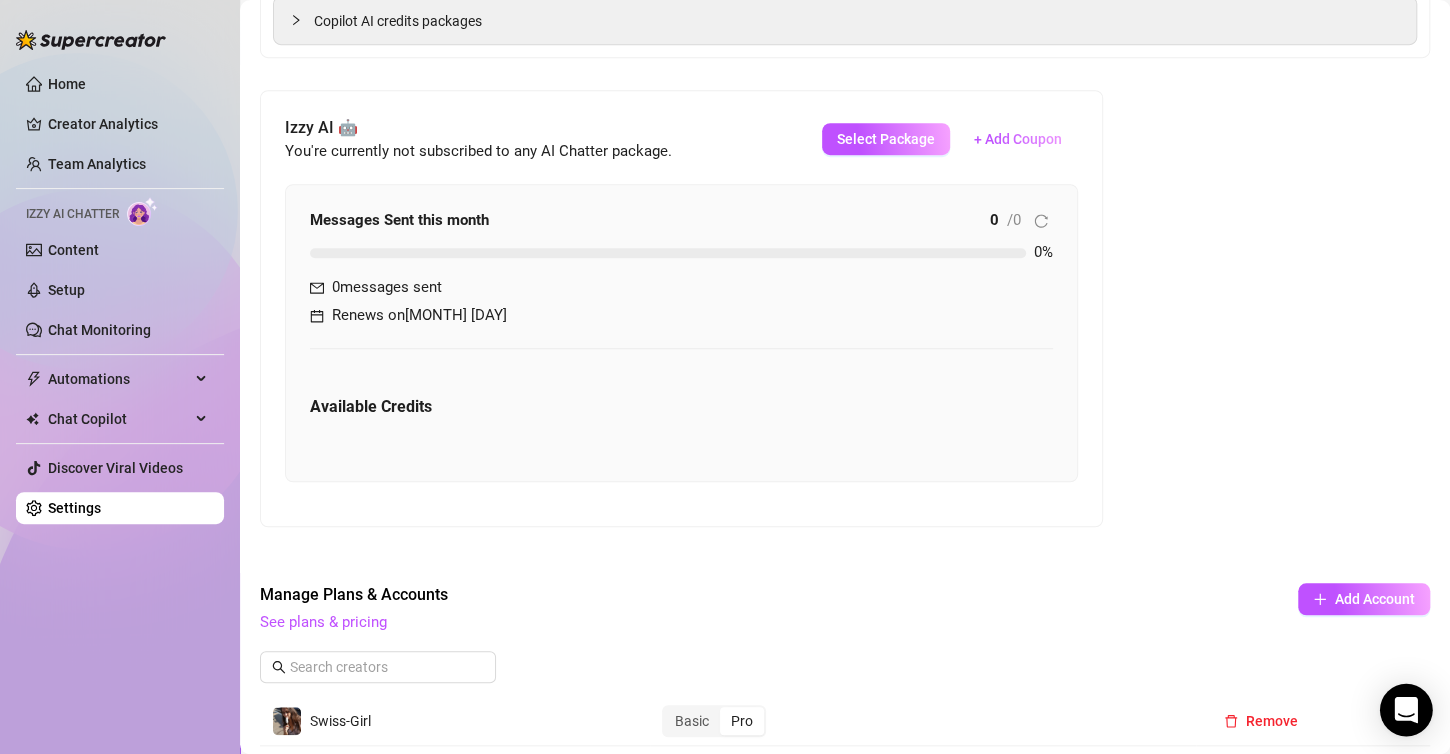 click 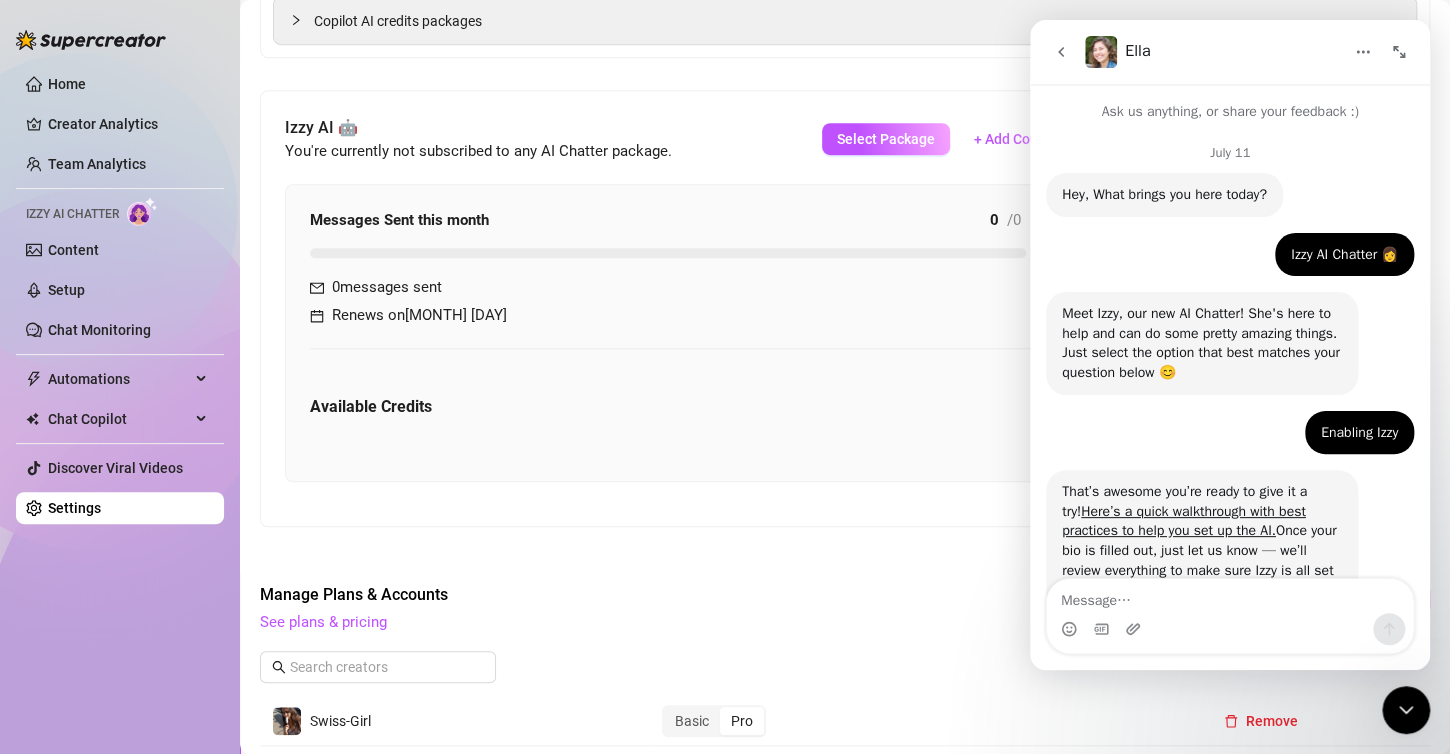 scroll, scrollTop: 0, scrollLeft: 0, axis: both 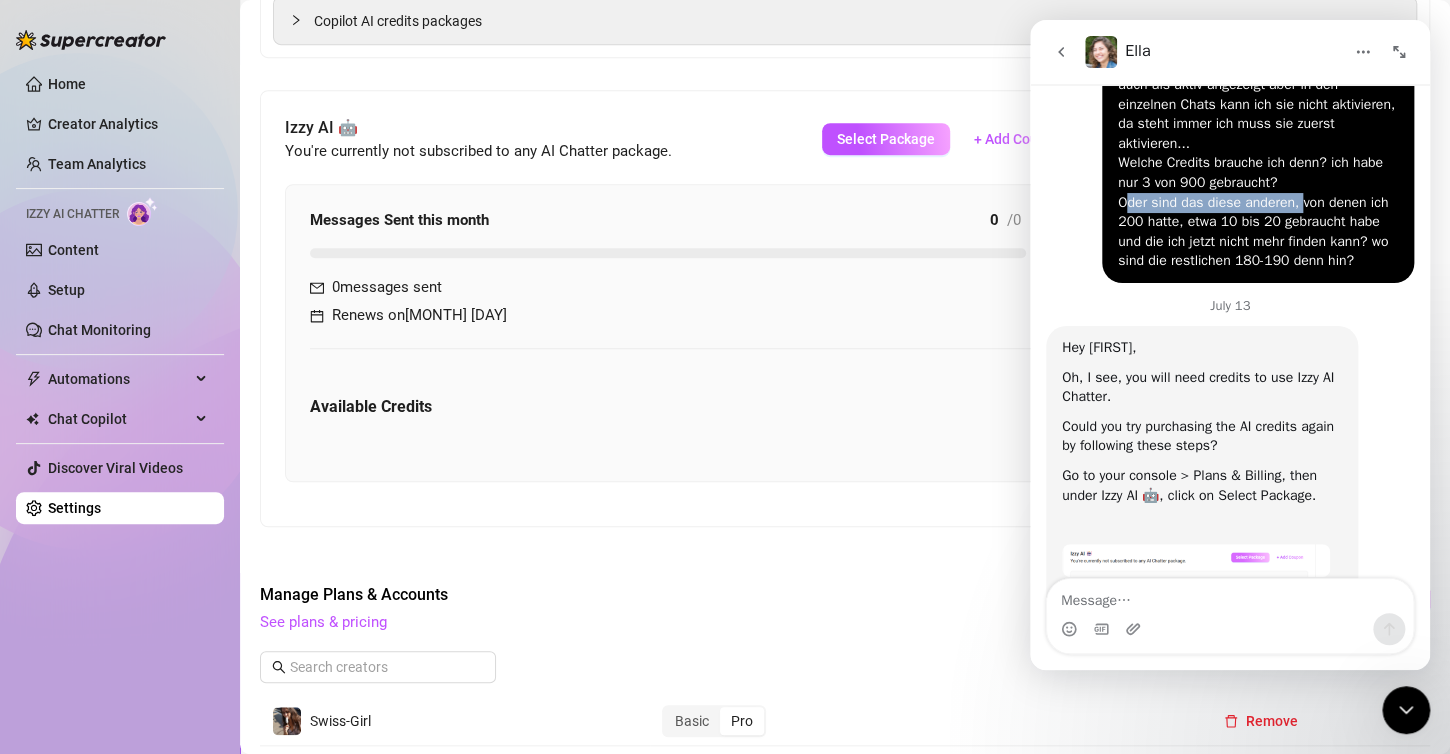 drag, startPoint x: 1120, startPoint y: 202, endPoint x: 1298, endPoint y: 194, distance: 178.17969 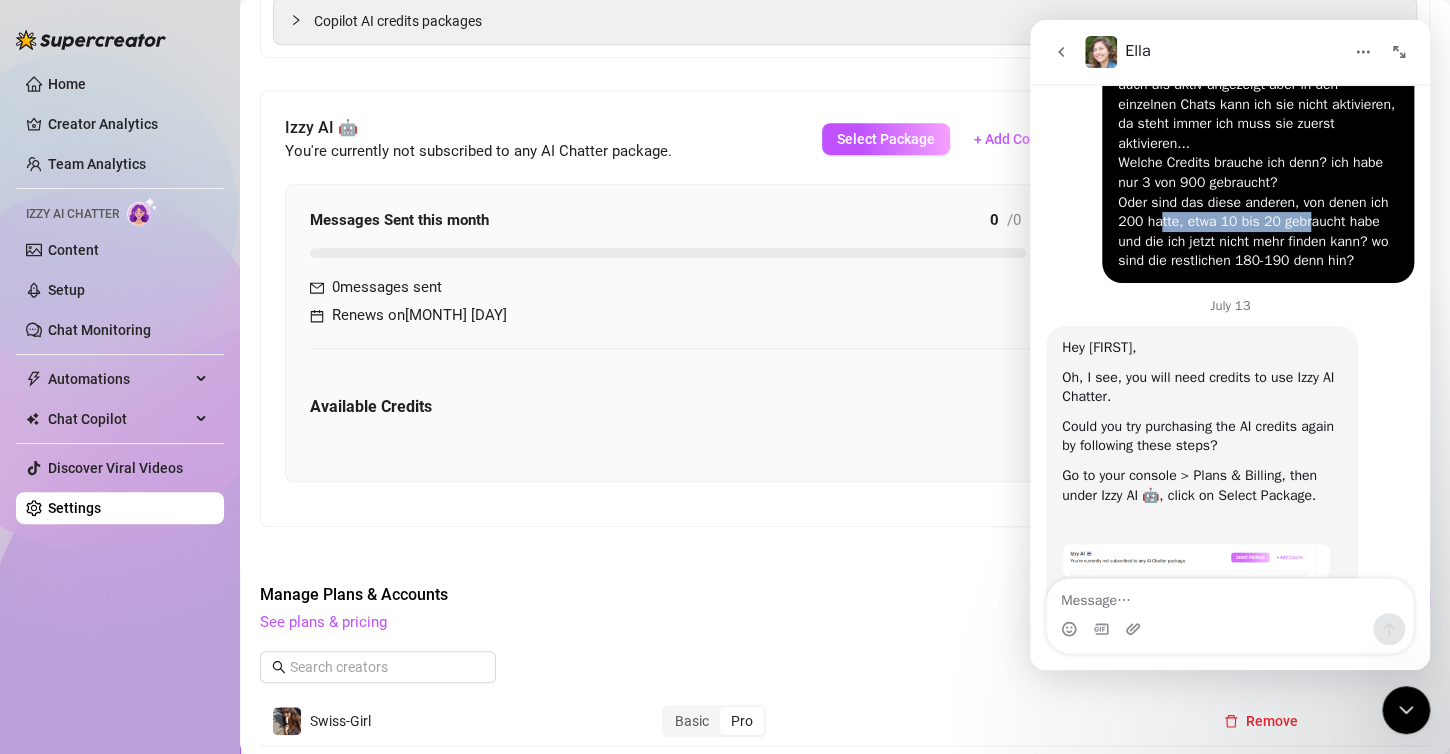 drag, startPoint x: 1146, startPoint y: 218, endPoint x: 1294, endPoint y: 220, distance: 148.01352 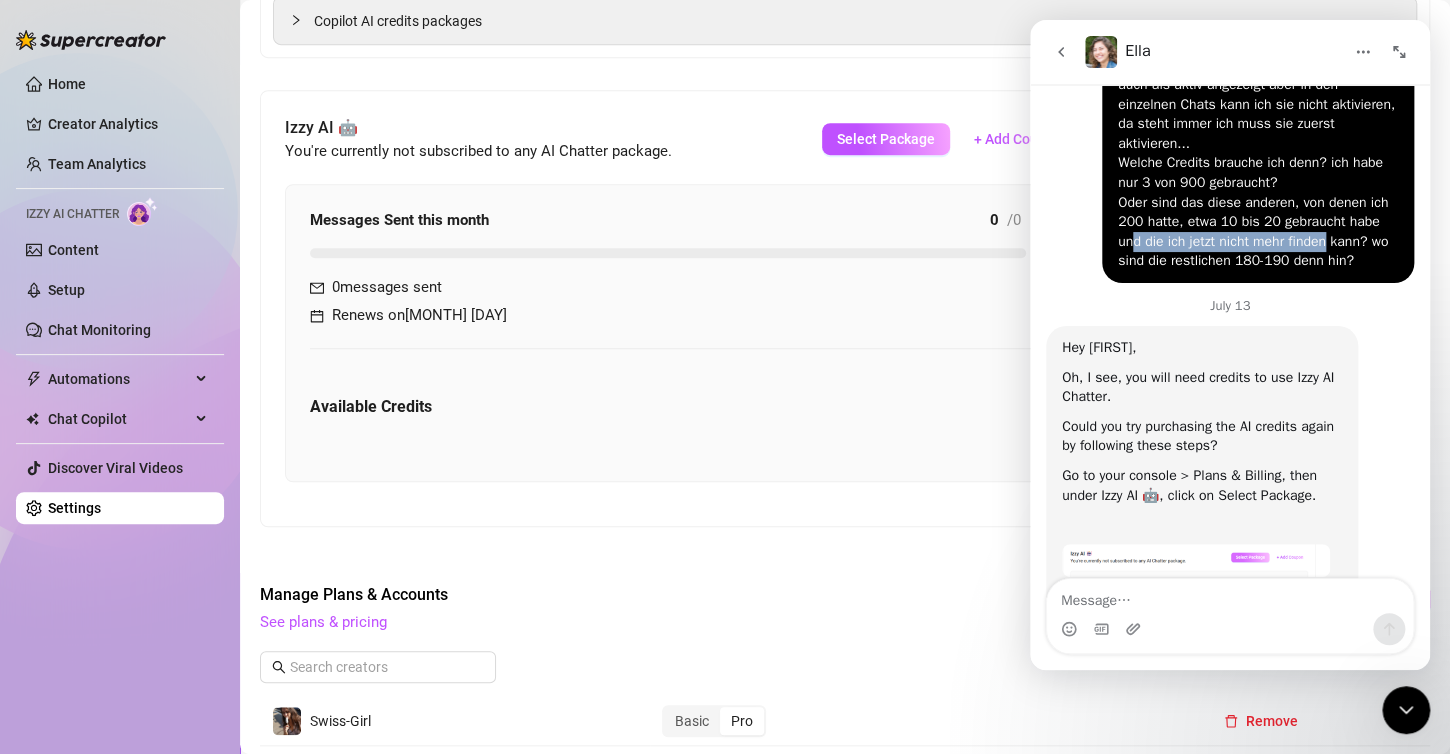 drag, startPoint x: 1126, startPoint y: 245, endPoint x: 1319, endPoint y: 237, distance: 193.16573 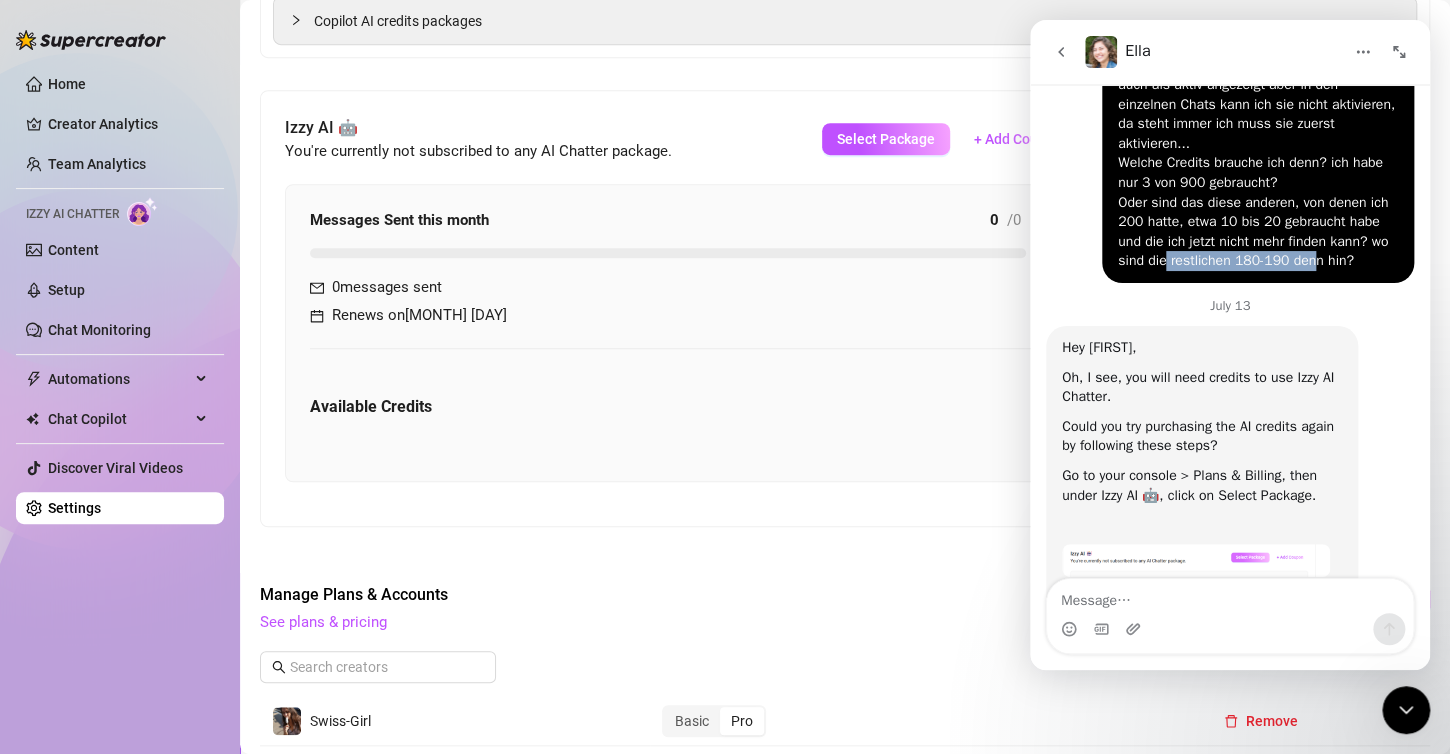 drag, startPoint x: 1156, startPoint y: 264, endPoint x: 1324, endPoint y: 253, distance: 168.35974 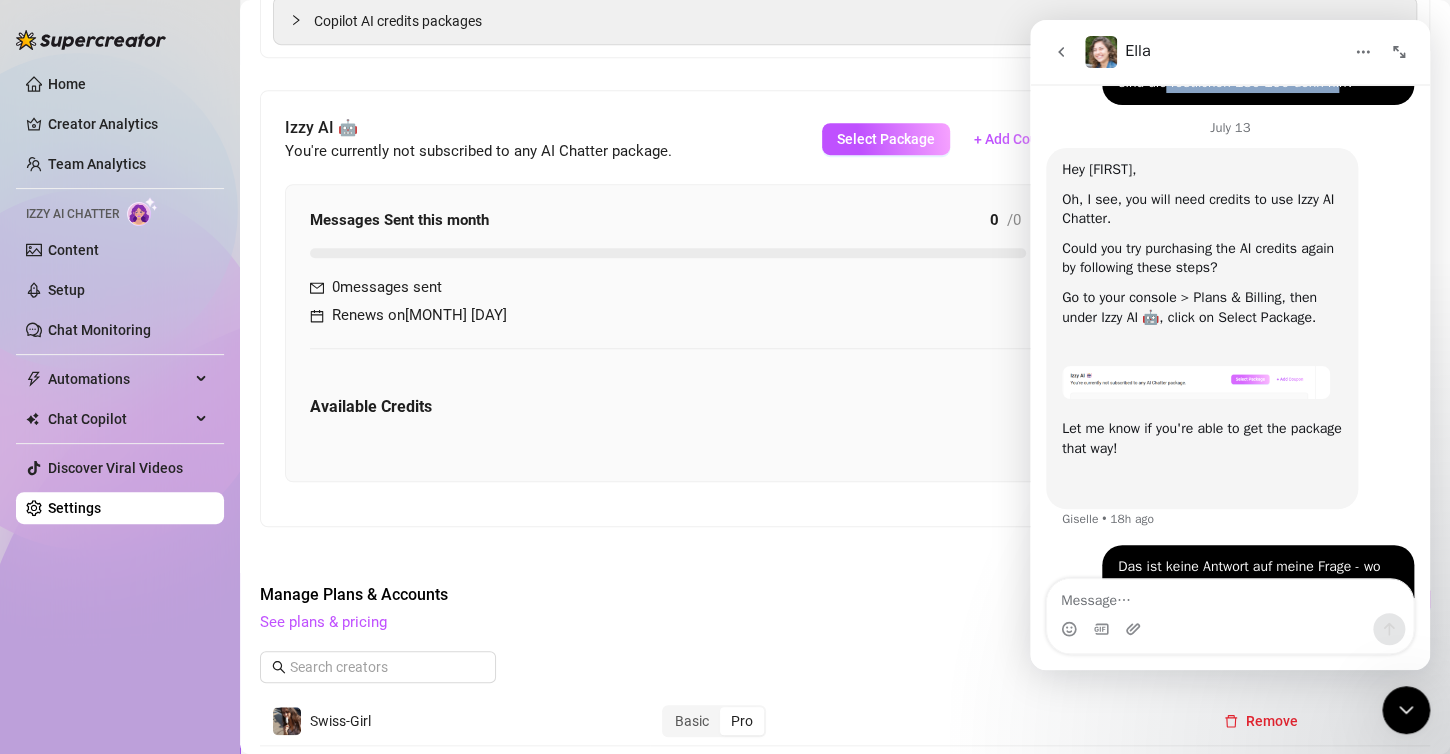 scroll, scrollTop: 1217, scrollLeft: 0, axis: vertical 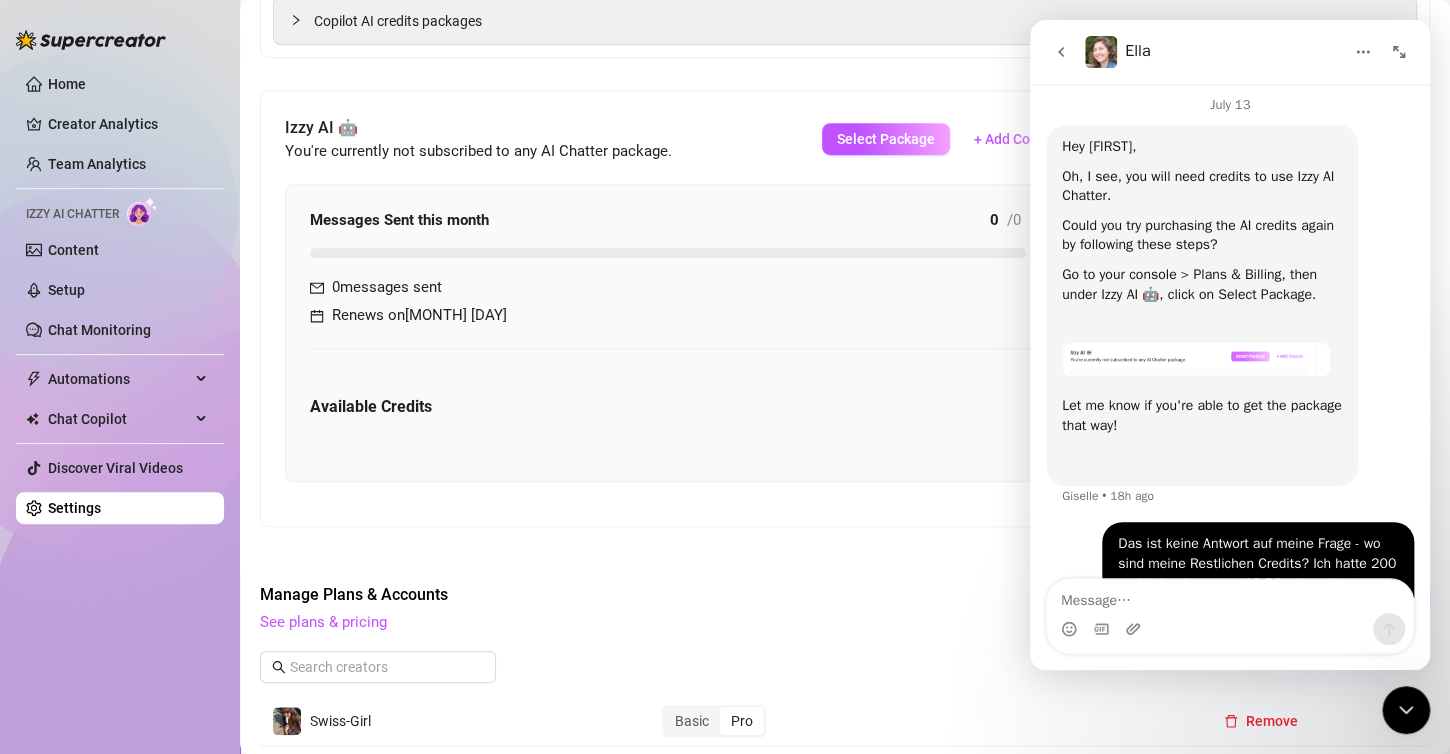 click on "Oh, I see,  you will need credits to use Izzy AI Chatter." at bounding box center [1202, 186] 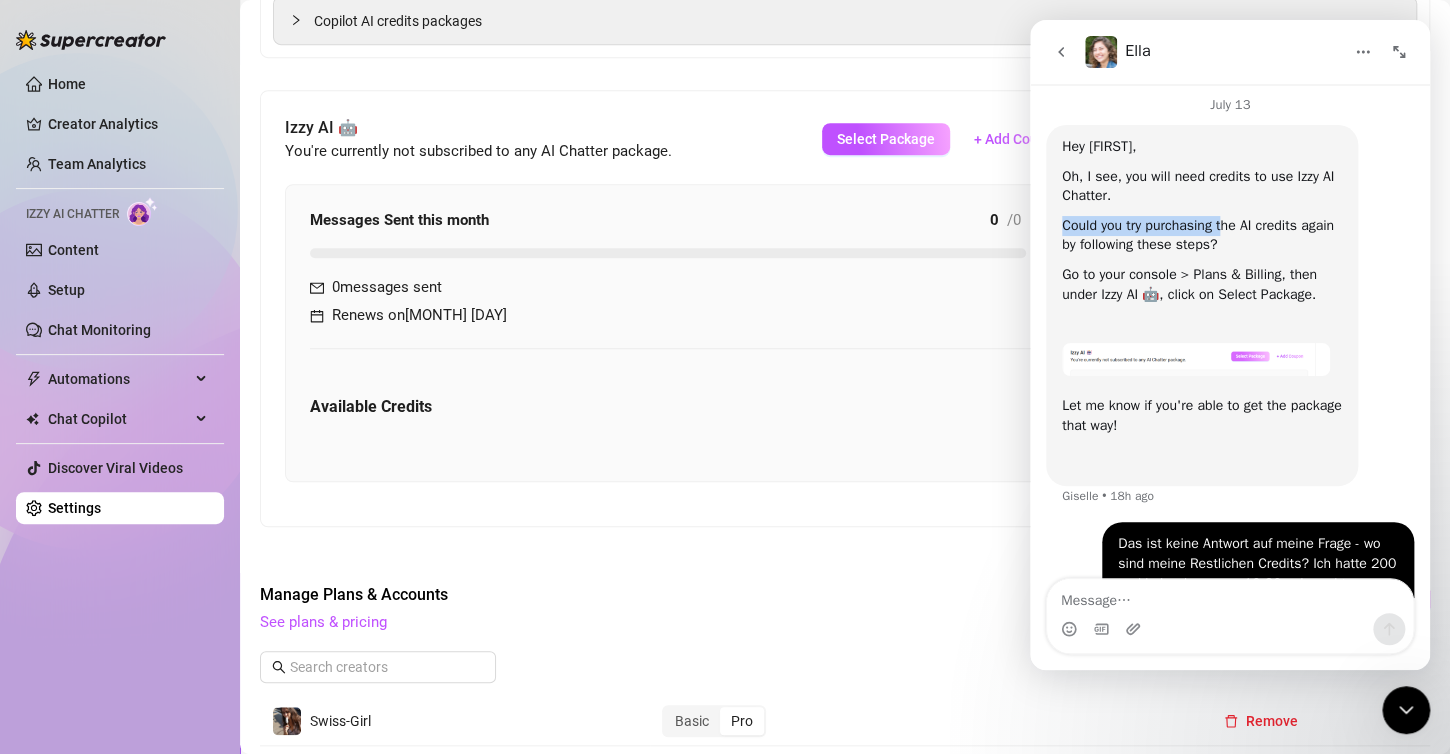 drag, startPoint x: 1065, startPoint y: 224, endPoint x: 1229, endPoint y: 227, distance: 164.02744 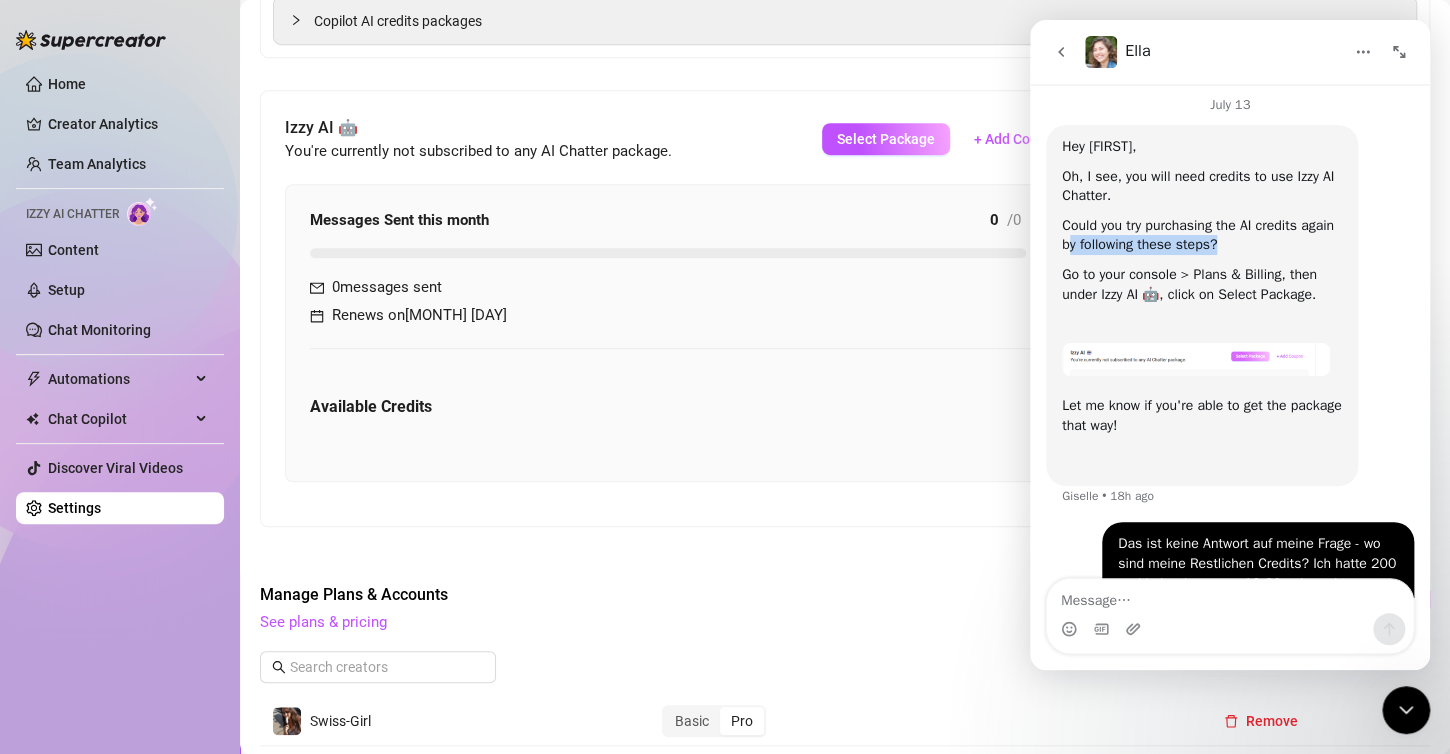 drag, startPoint x: 1070, startPoint y: 247, endPoint x: 1242, endPoint y: 247, distance: 172 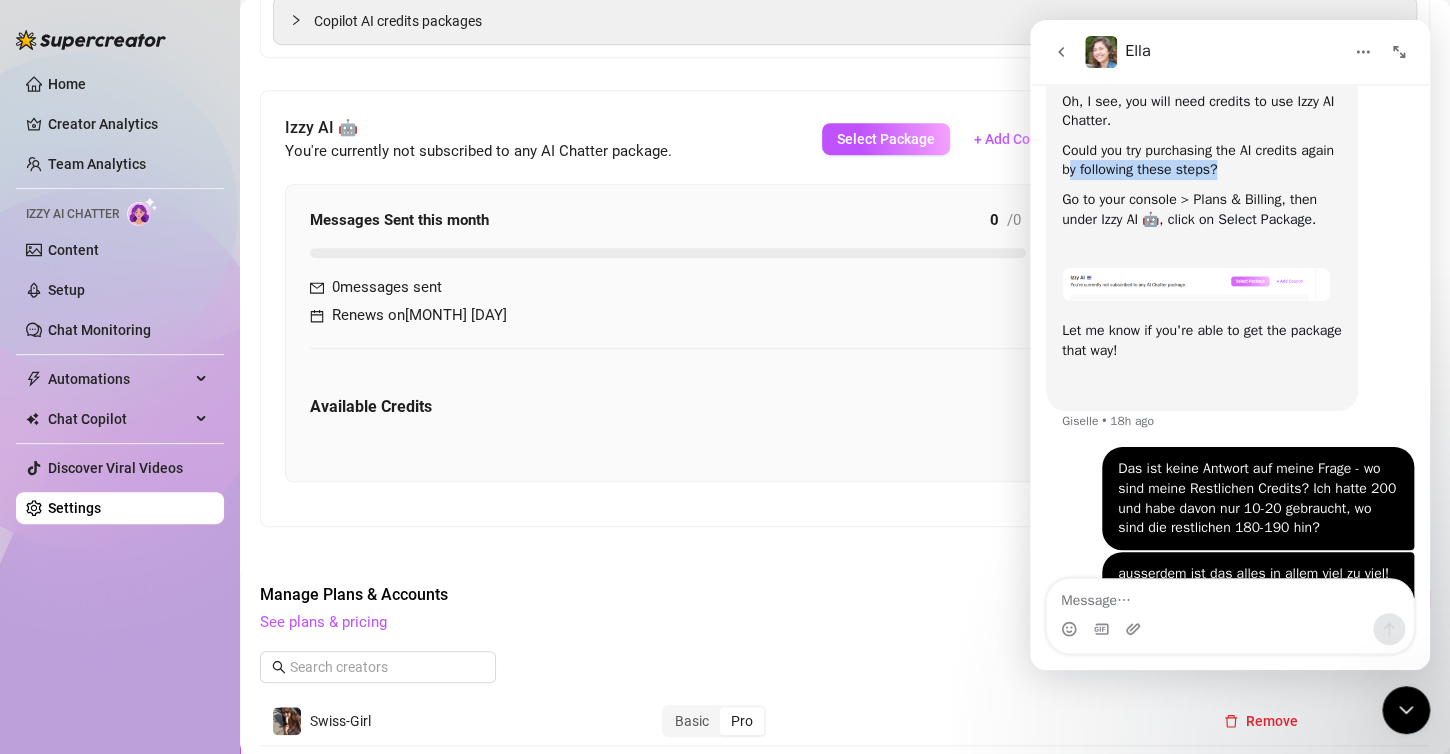 scroll, scrollTop: 1296, scrollLeft: 0, axis: vertical 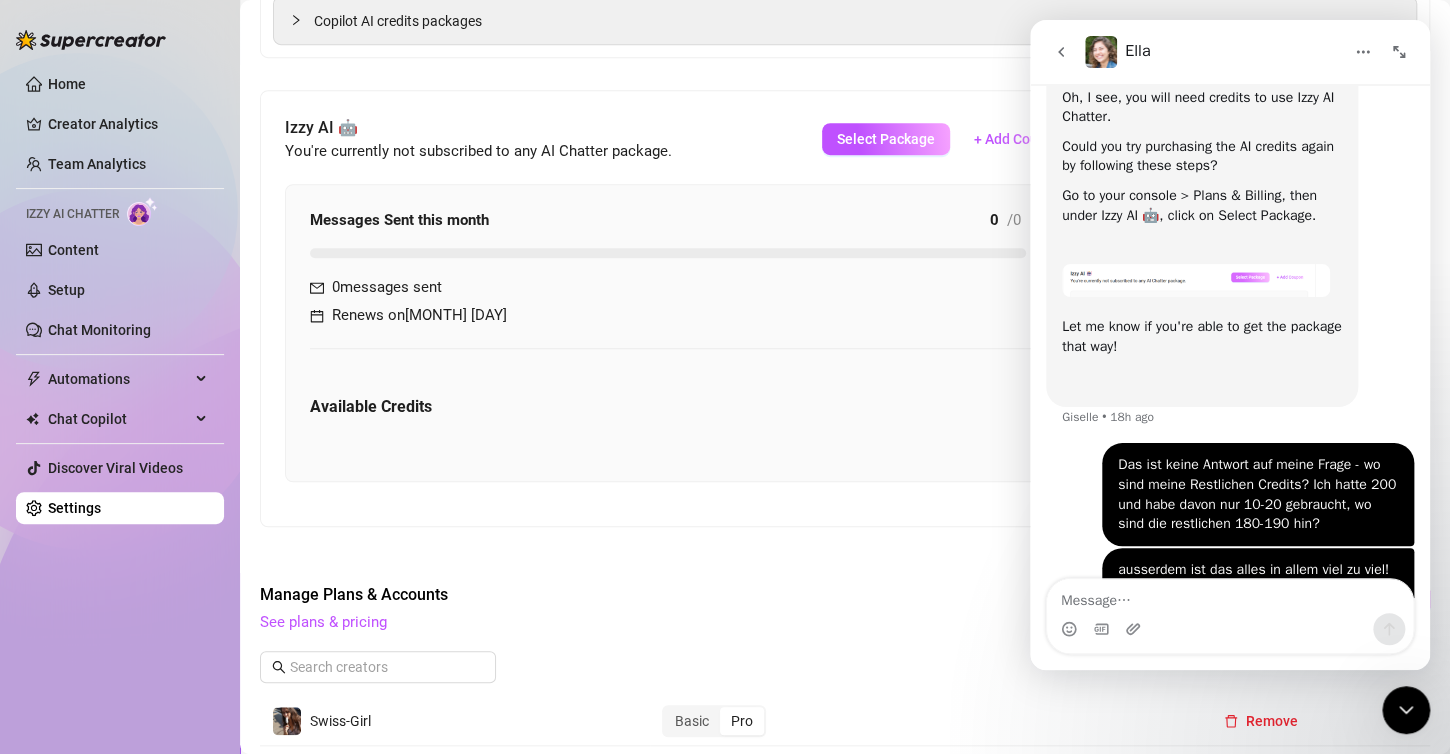 drag, startPoint x: 1086, startPoint y: 199, endPoint x: 1246, endPoint y: 194, distance: 160.07811 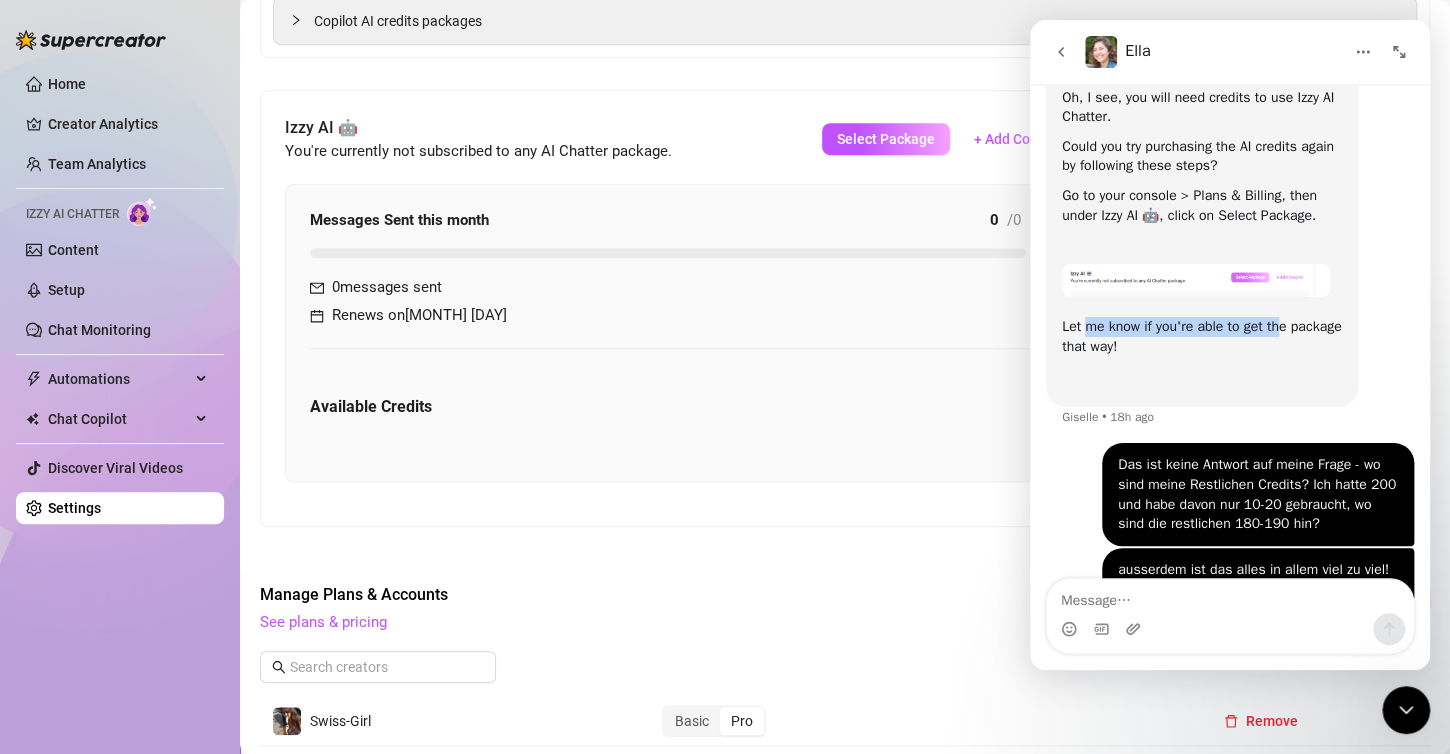 drag, startPoint x: 1085, startPoint y: 328, endPoint x: 1285, endPoint y: 333, distance: 200.06248 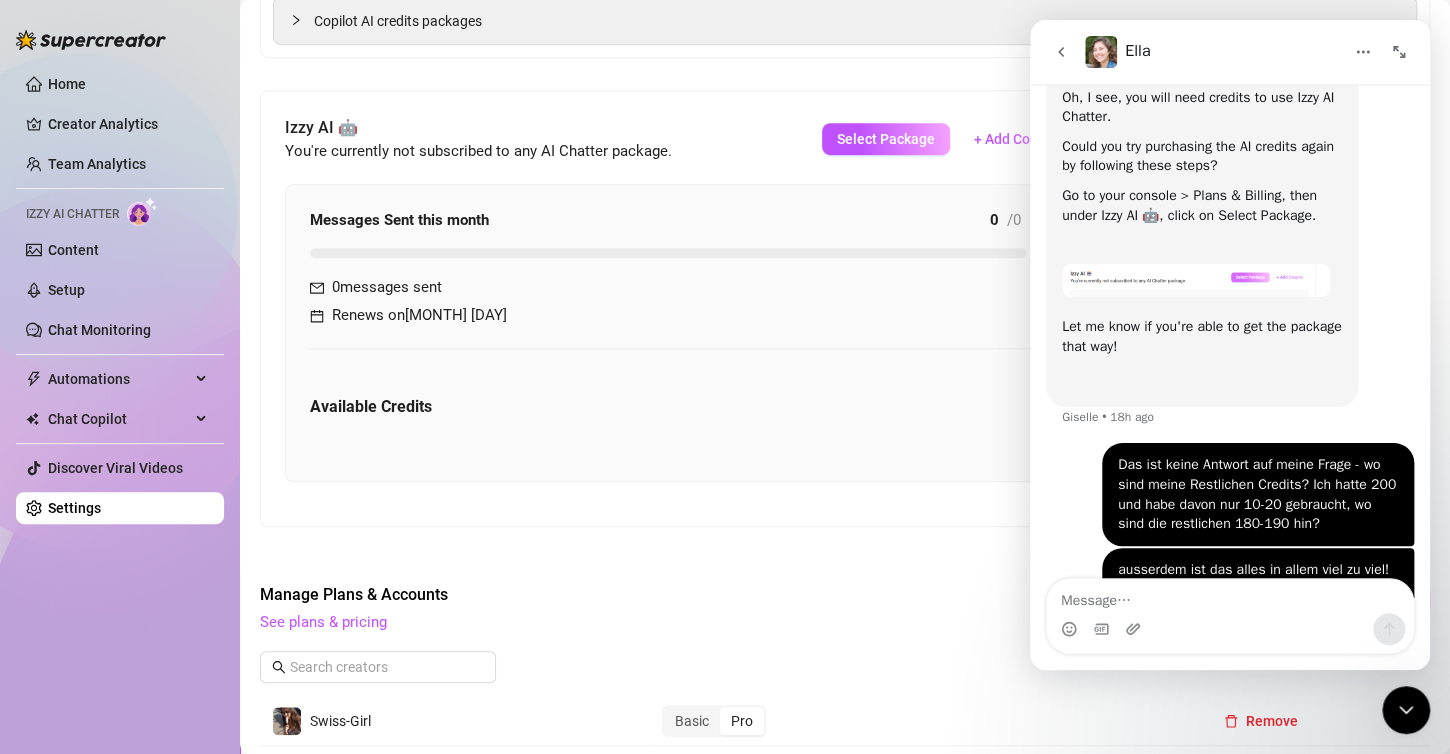 click on "Let me know if you're able to get the package that way!" at bounding box center [1202, 336] 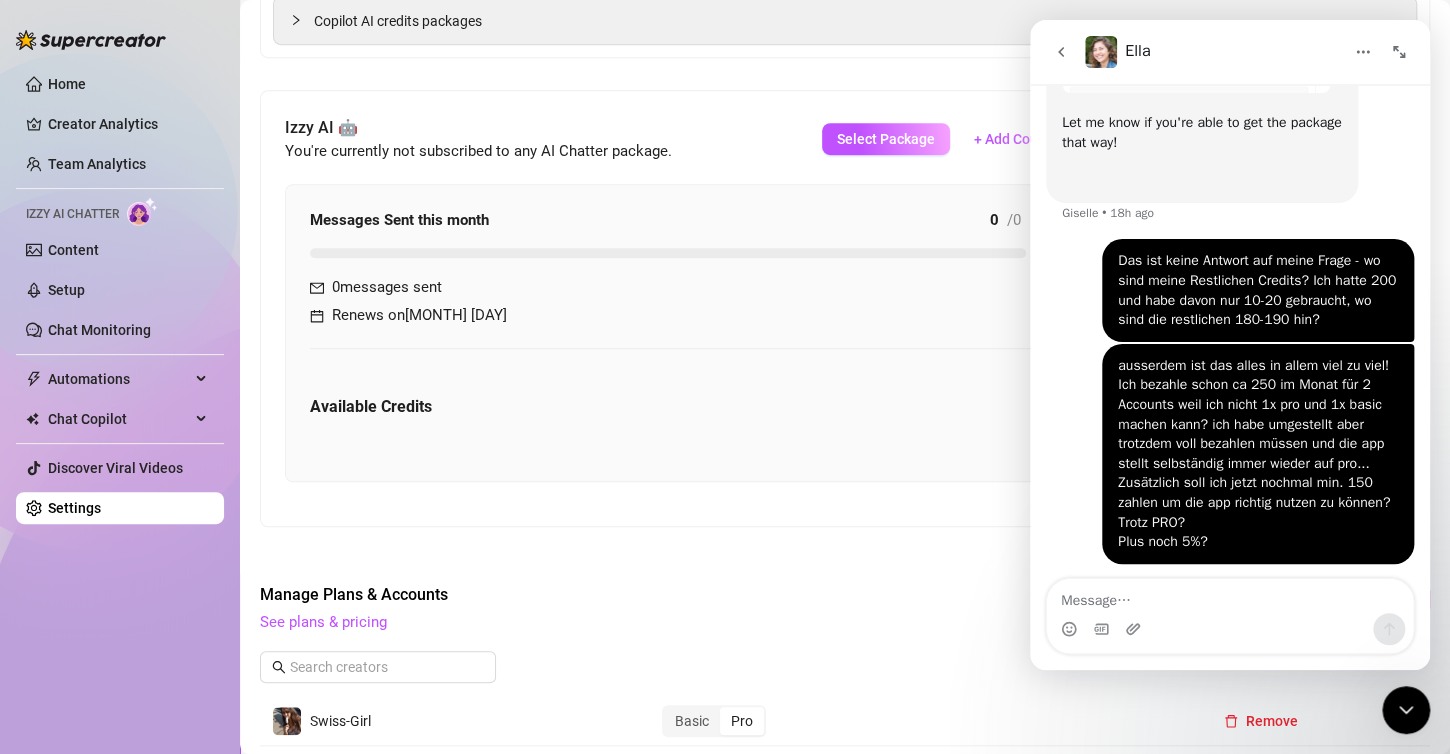 scroll, scrollTop: 1506, scrollLeft: 0, axis: vertical 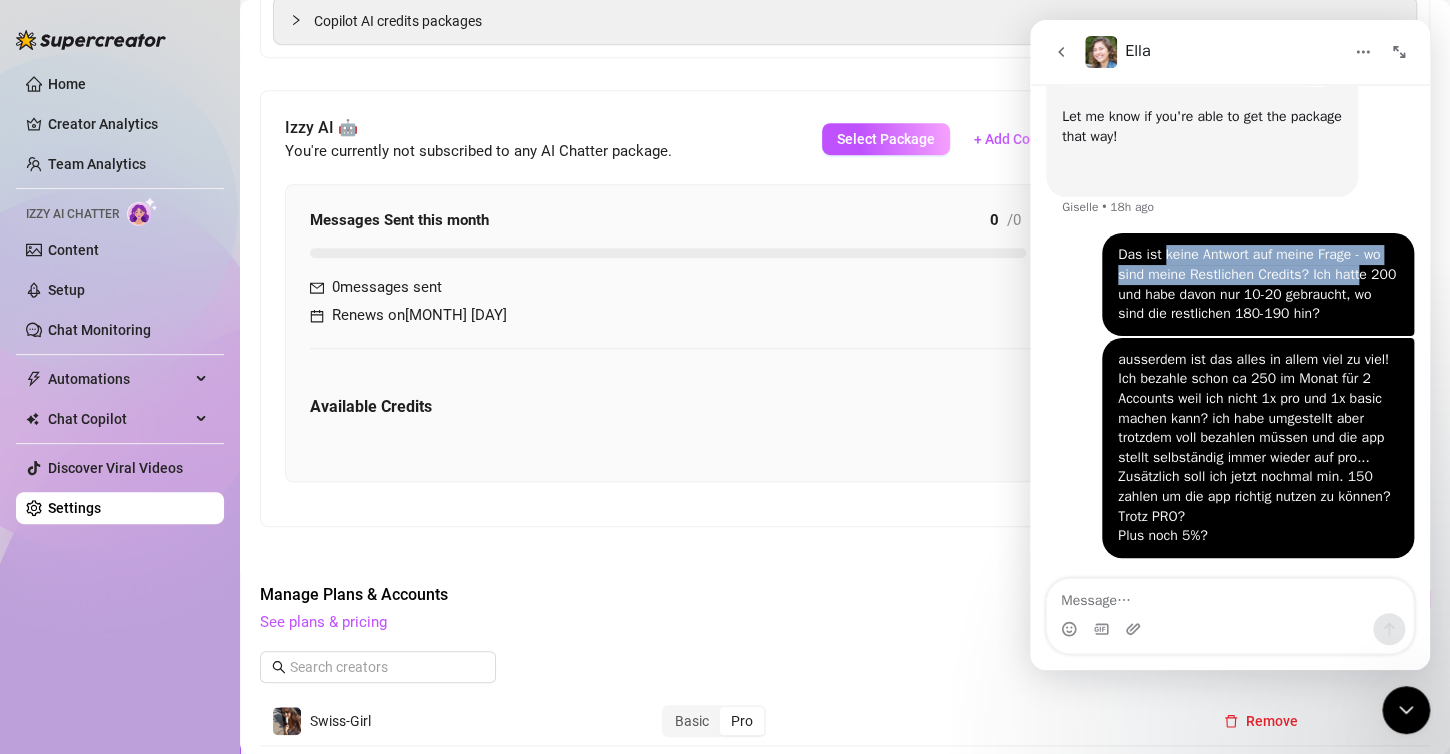 drag, startPoint x: 1150, startPoint y: 254, endPoint x: 1345, endPoint y: 264, distance: 195.25624 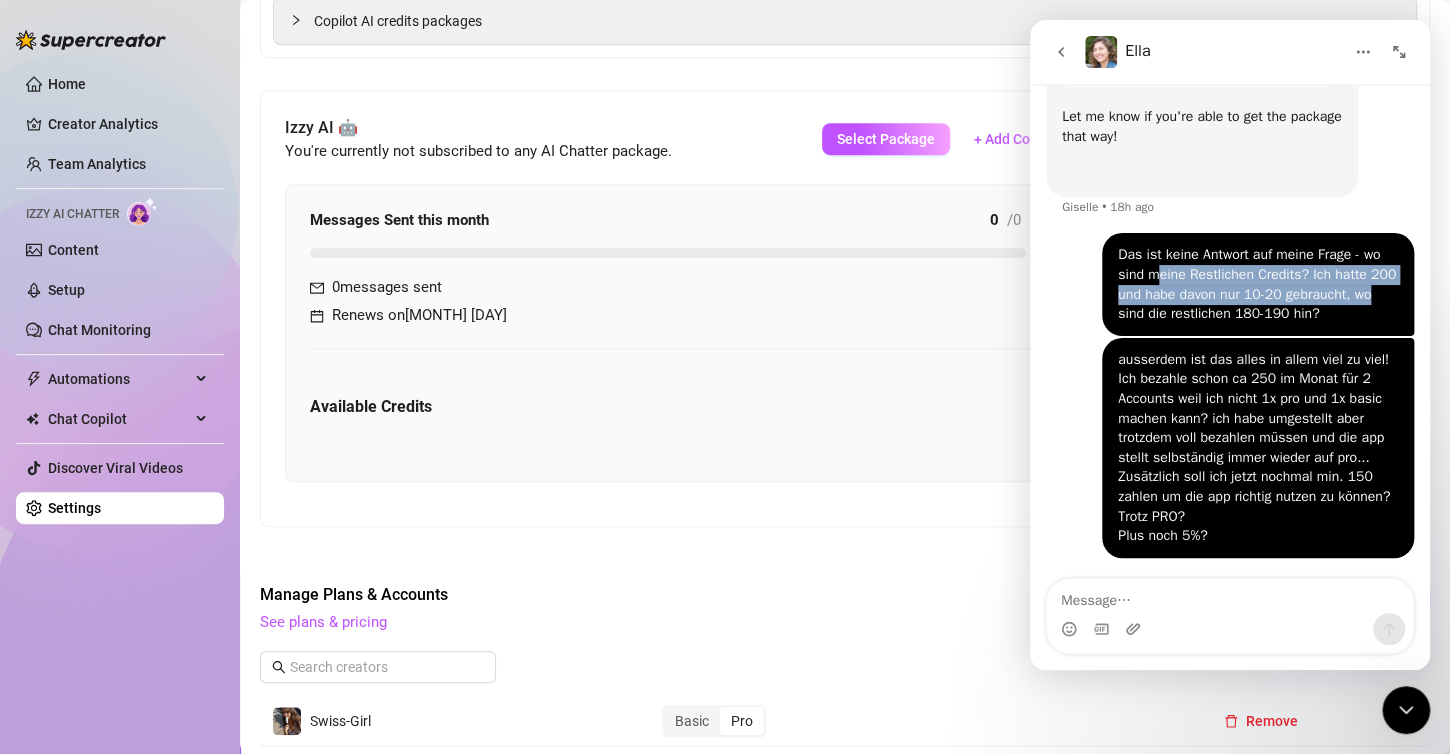 drag, startPoint x: 1150, startPoint y: 275, endPoint x: 1363, endPoint y: 287, distance: 213.33775 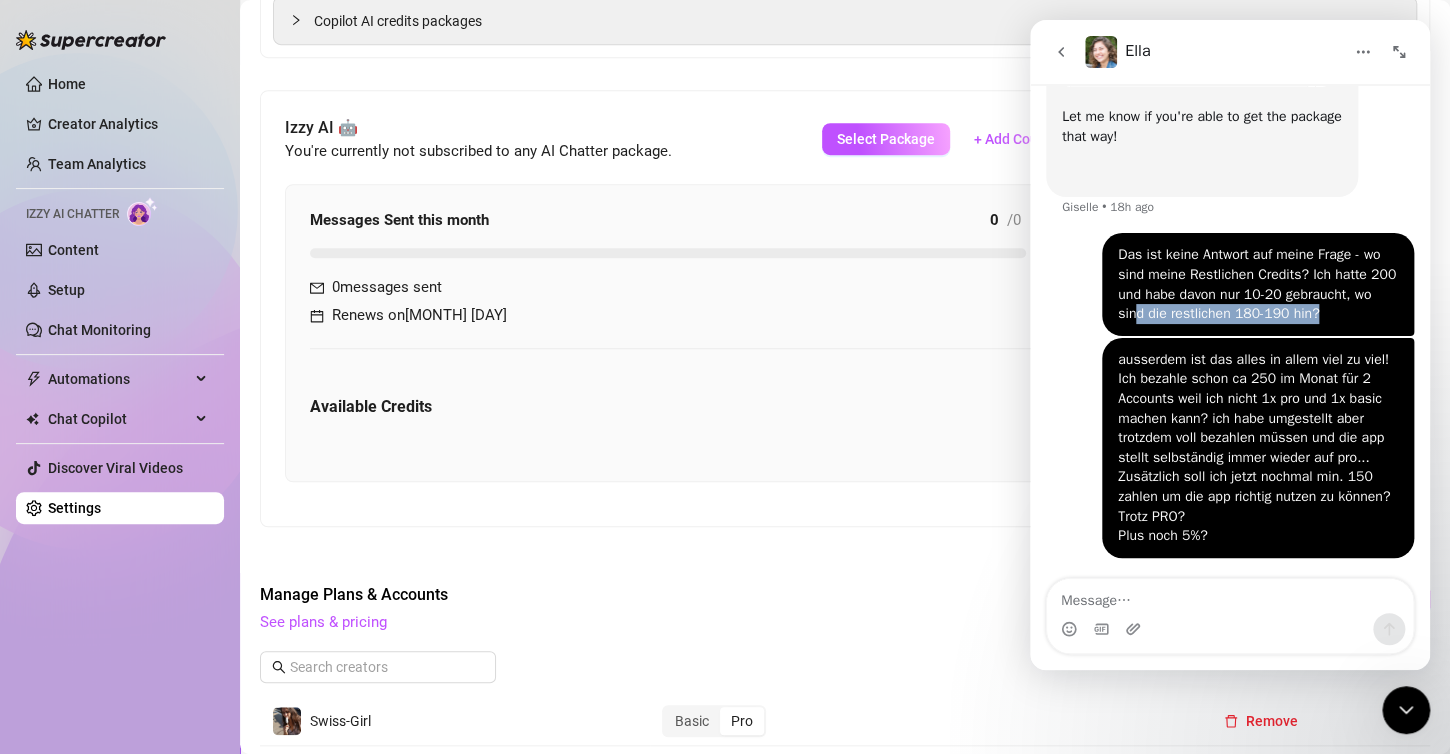 drag, startPoint x: 1124, startPoint y: 315, endPoint x: 1327, endPoint y: 313, distance: 203.00986 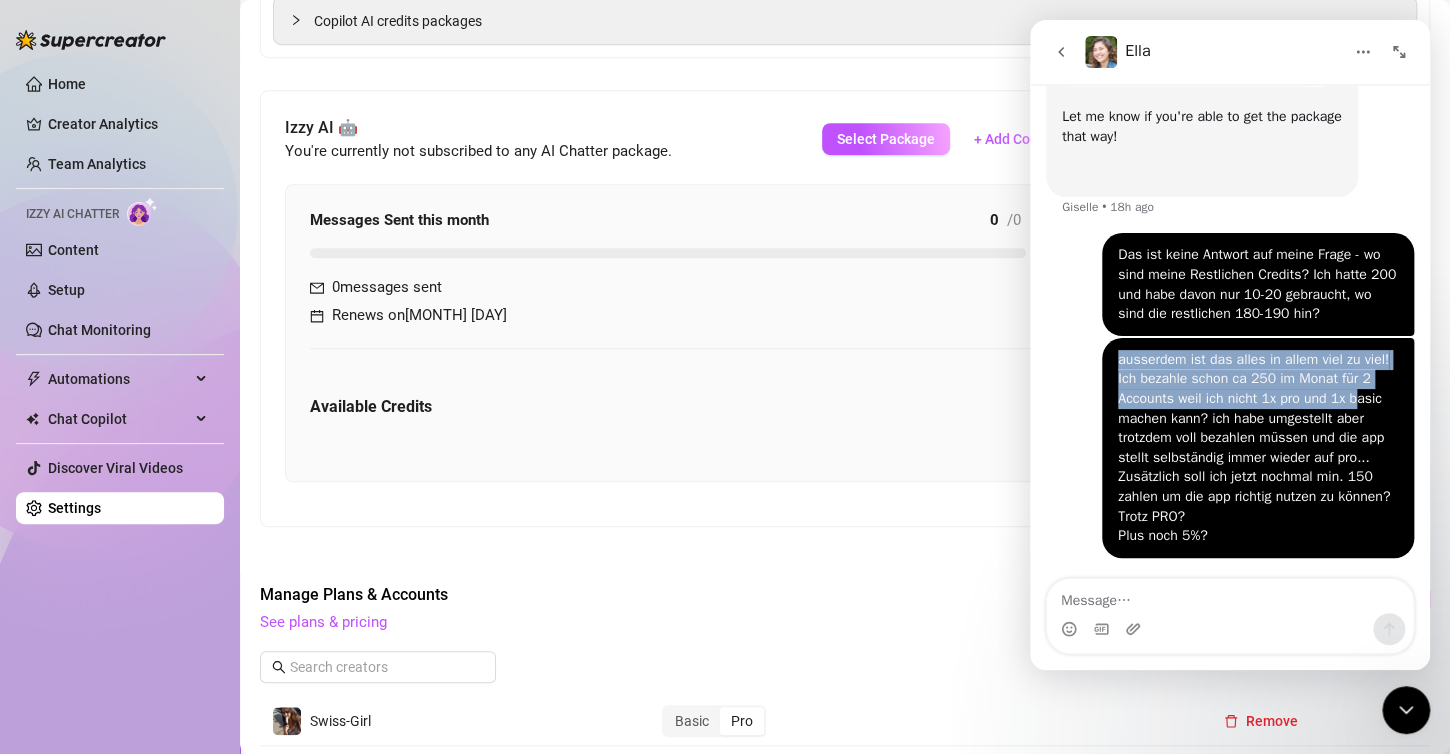 drag, startPoint x: 1105, startPoint y: 377, endPoint x: 1353, endPoint y: 391, distance: 248.39485 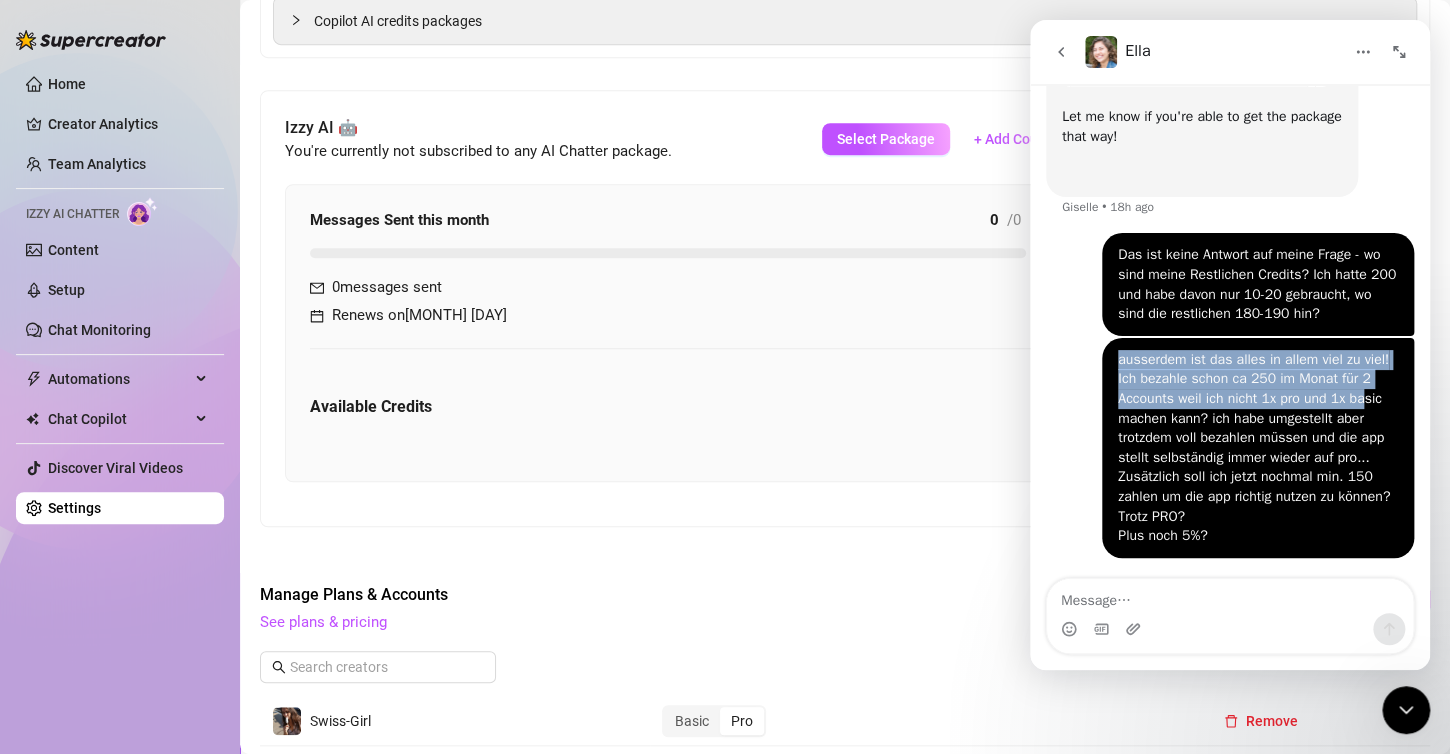 click on "ausserdem ist das alles in allem viel zu viel! Ich bezahle schon ca 250 im Monat für 2 Accounts weil ich nicht 1x pro und 1x basic machen kann? ich habe umgestellt aber trotzdem voll bezahlen müssen und die app stellt selbständig immer wieder auf pro... Zusätzlich soll ich jetzt nochmal min. 150 zahlen um die app richtig nutzen zu können? Trotz PRO? Plus noch 5%?" at bounding box center (1258, 448) 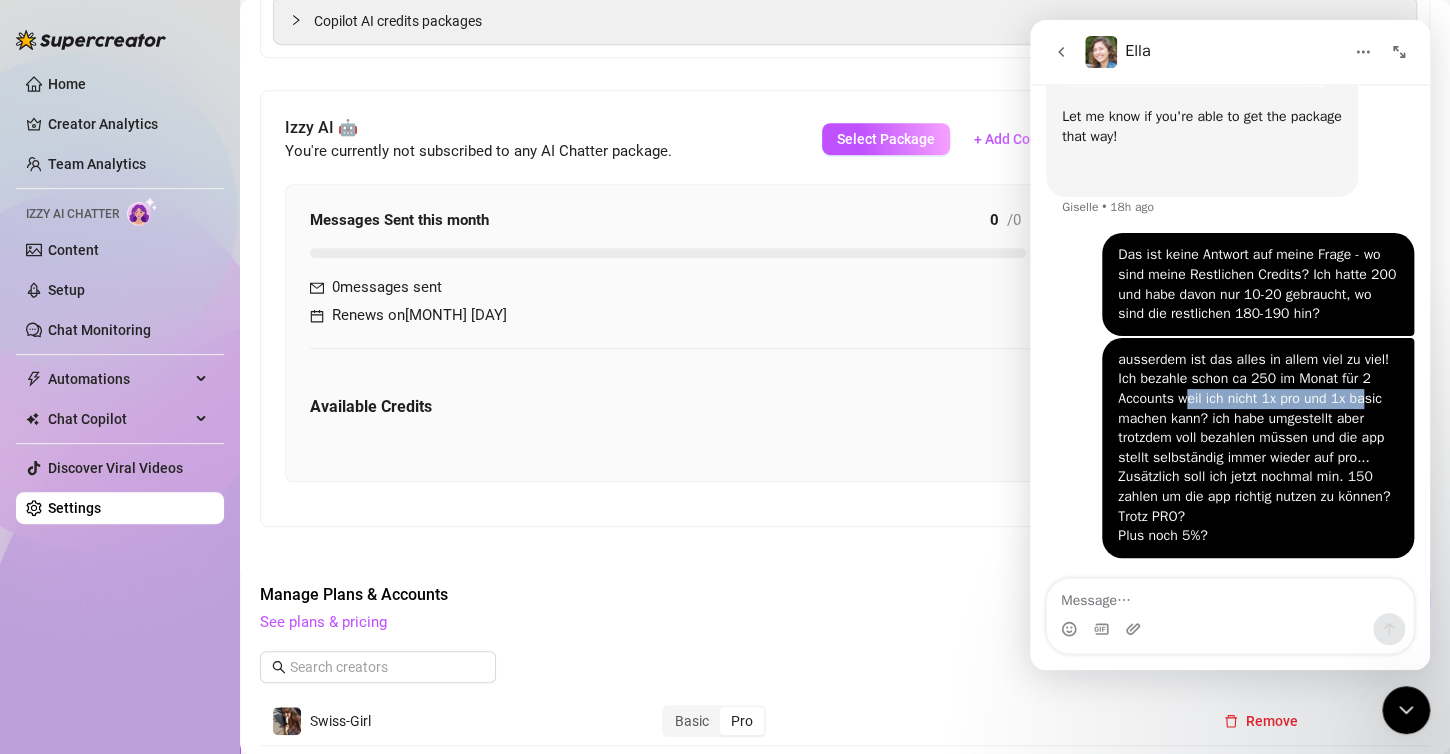 drag, startPoint x: 1180, startPoint y: 396, endPoint x: 1357, endPoint y: 396, distance: 177 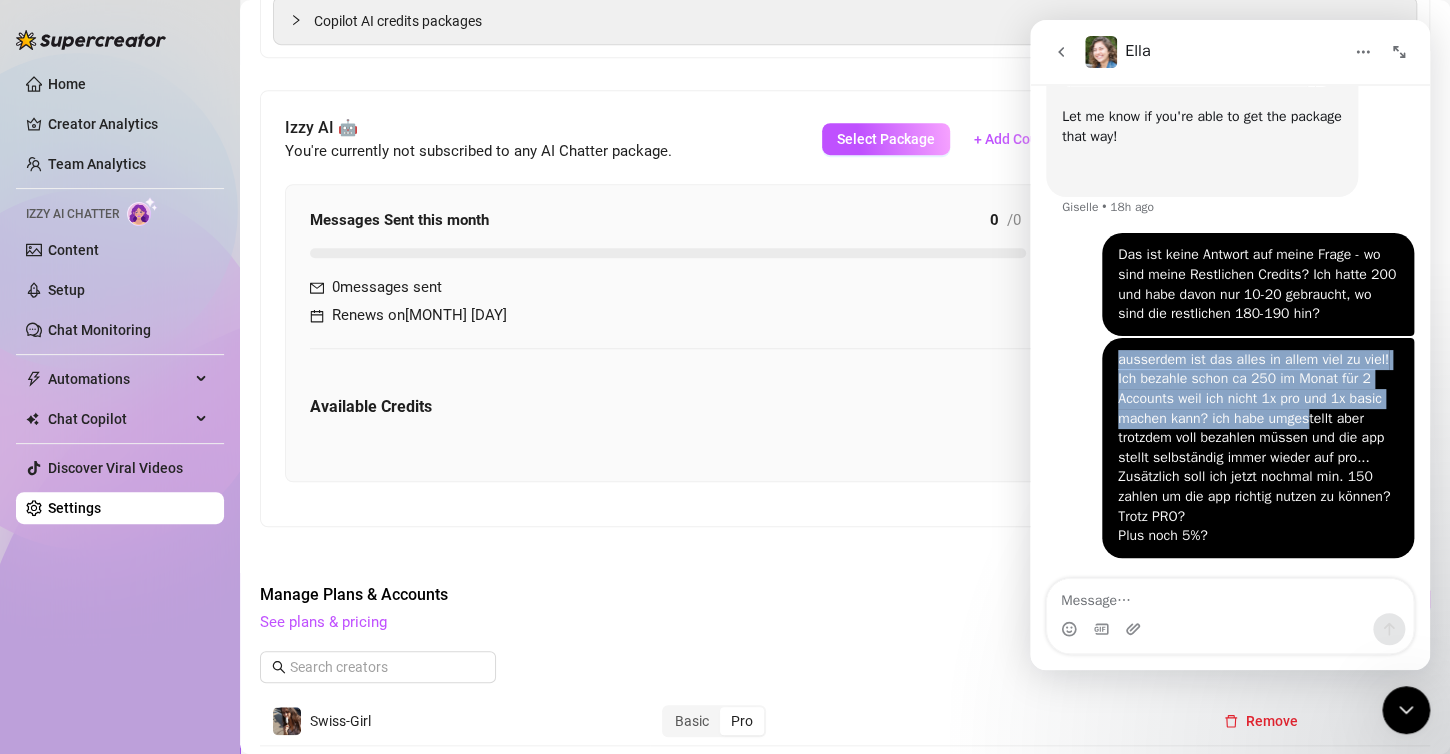 drag, startPoint x: 1100, startPoint y: 418, endPoint x: 1296, endPoint y: 425, distance: 196.12495 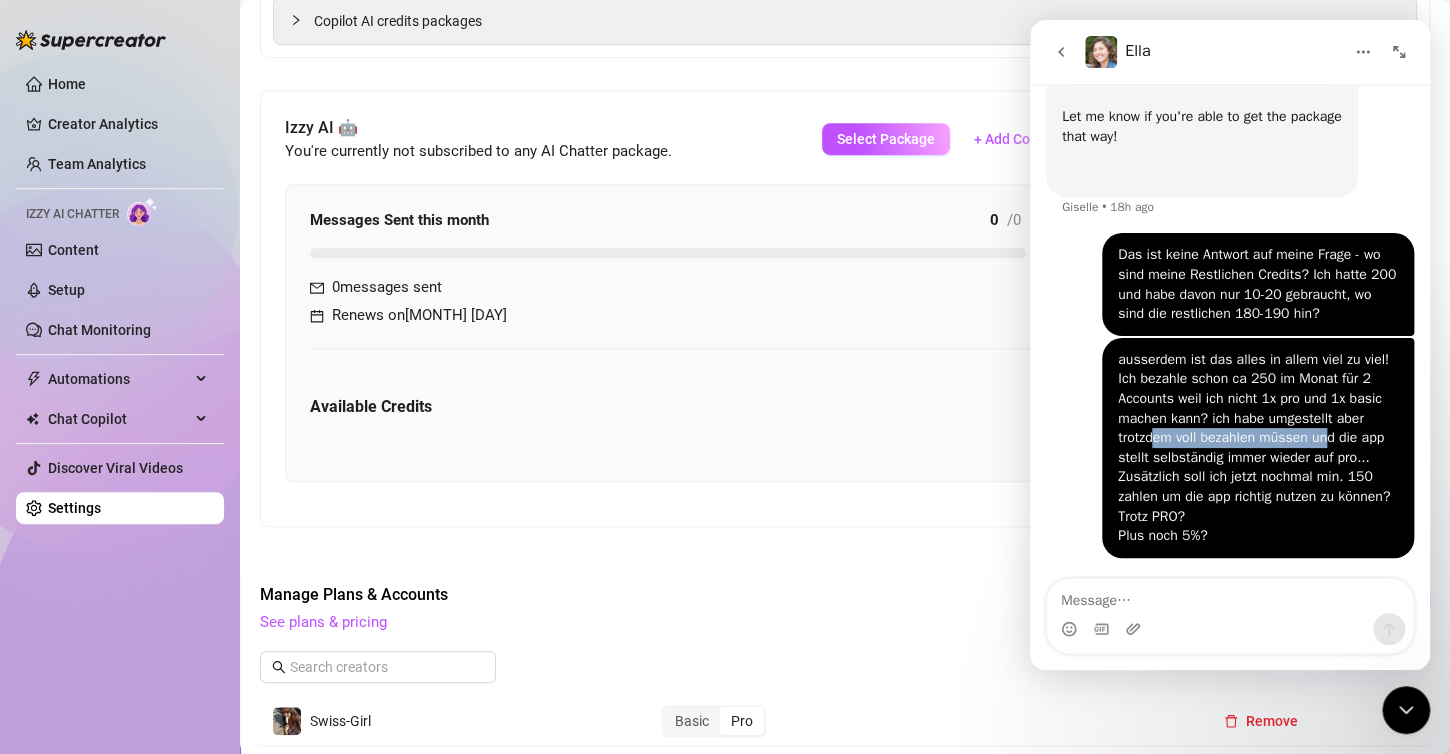 drag, startPoint x: 1148, startPoint y: 437, endPoint x: 1317, endPoint y: 439, distance: 169.01184 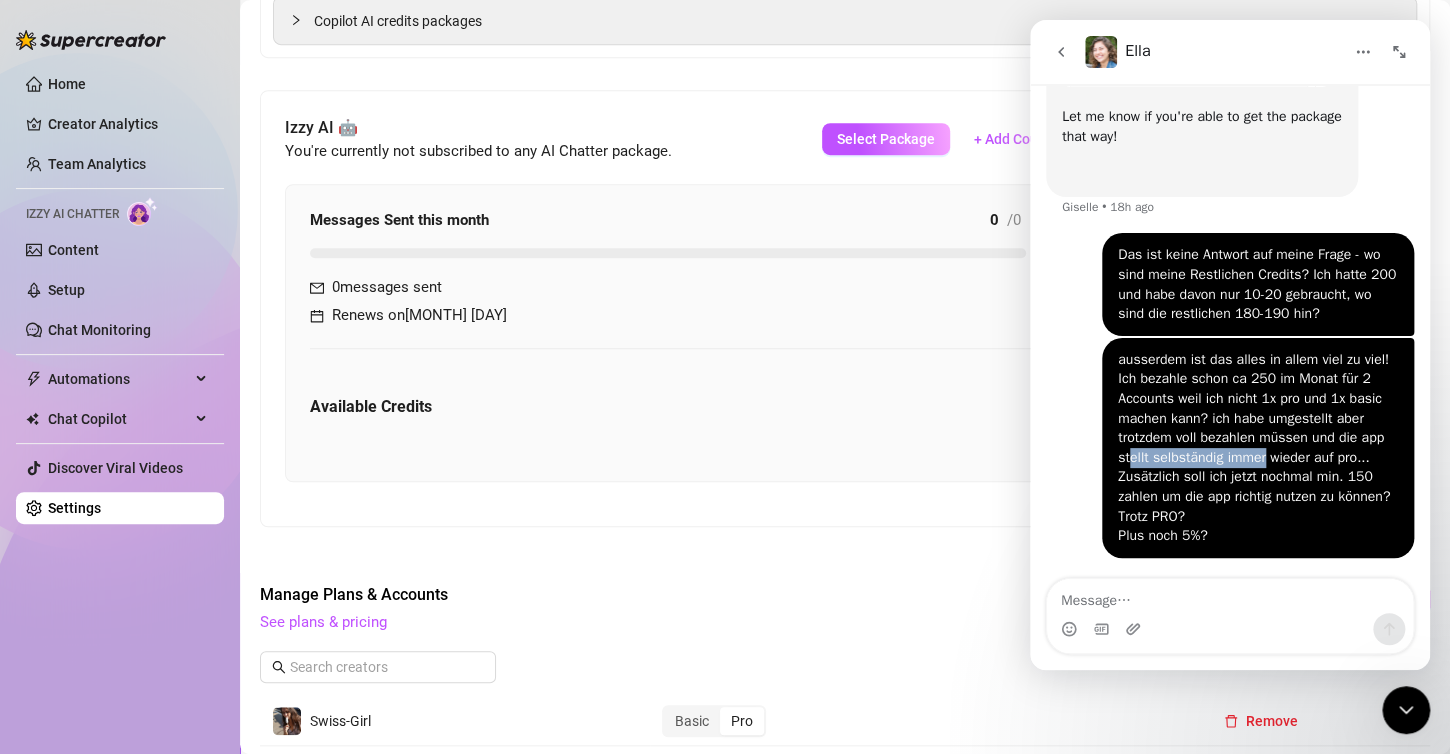 drag, startPoint x: 1116, startPoint y: 456, endPoint x: 1254, endPoint y: 456, distance: 138 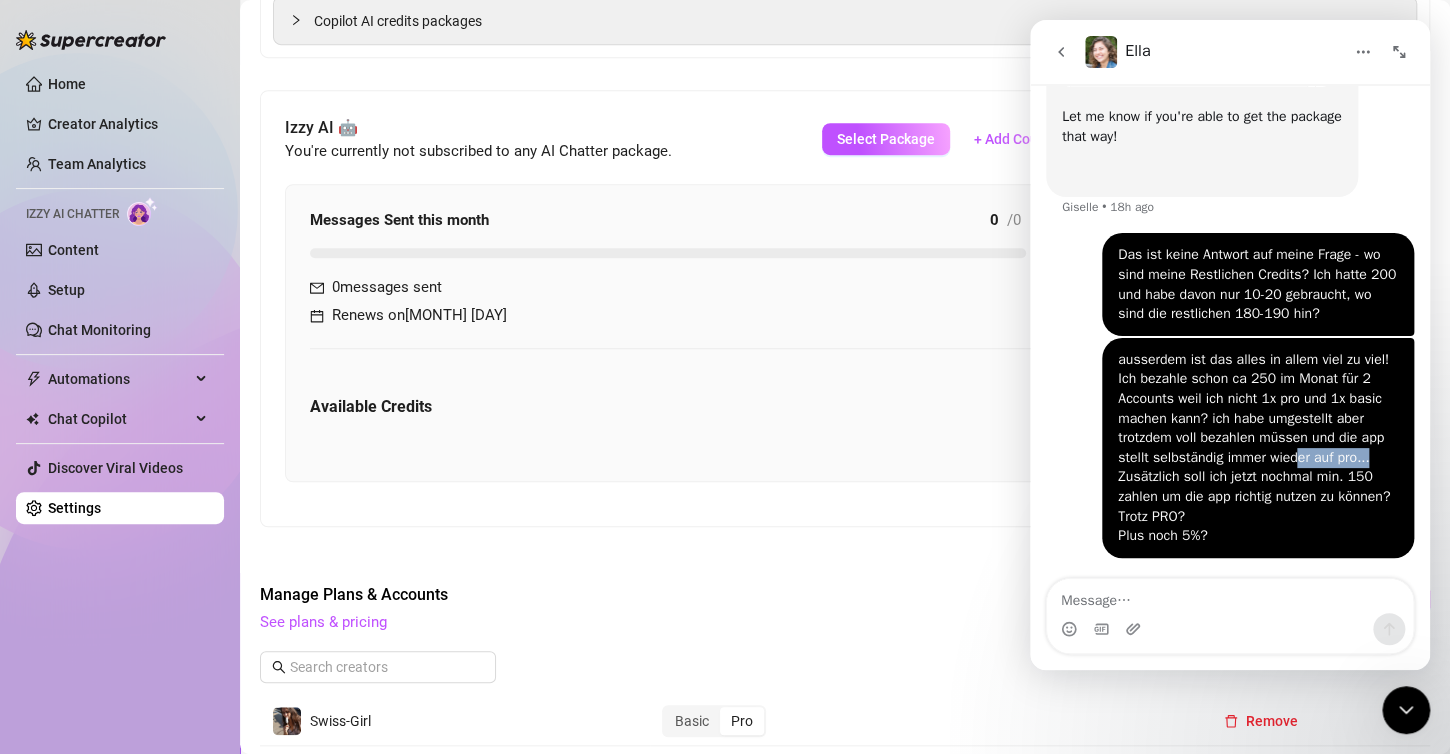 drag, startPoint x: 1286, startPoint y: 456, endPoint x: 1365, endPoint y: 460, distance: 79.101204 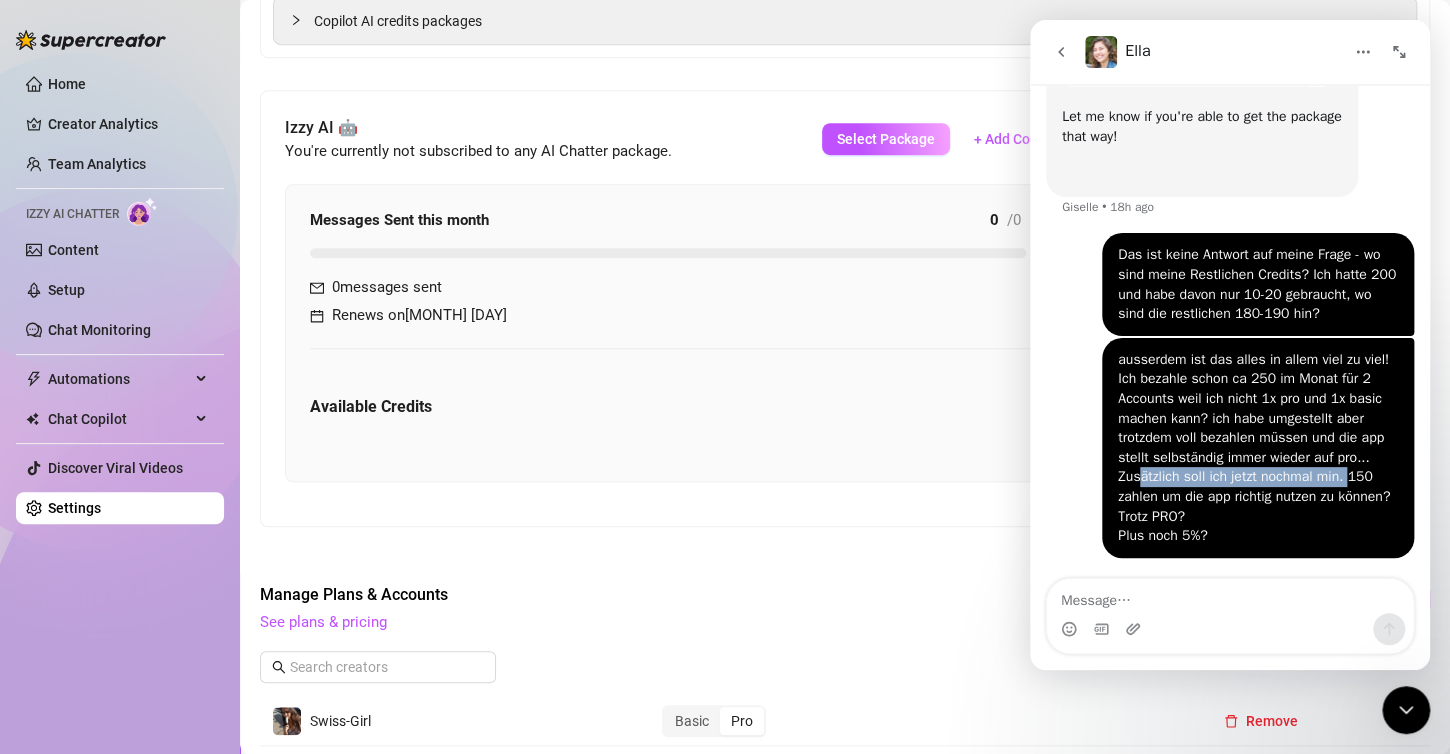 drag, startPoint x: 1126, startPoint y: 479, endPoint x: 1339, endPoint y: 476, distance: 213.02112 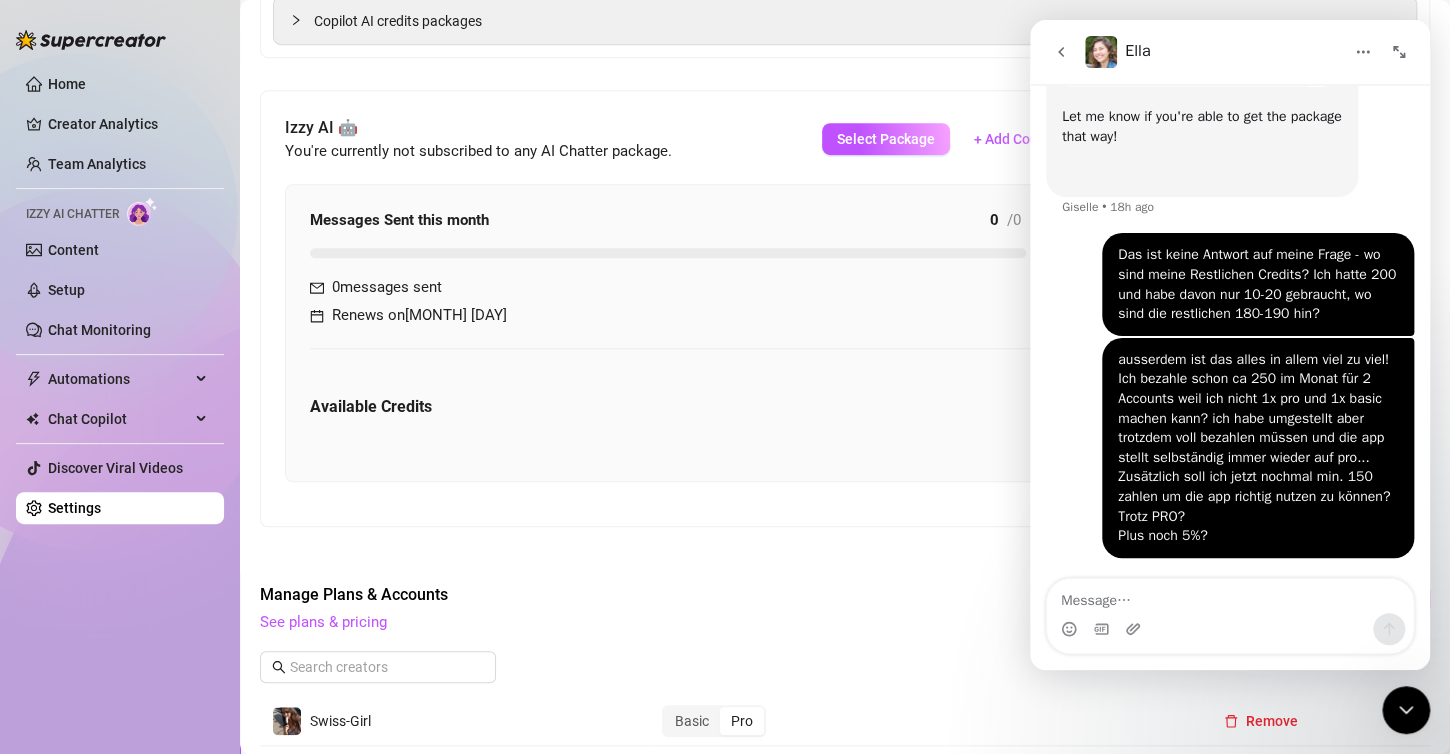click on "ausserdem ist das alles in allem viel zu viel! Ich bezahle schon ca 250 im Monat für 2 Accounts weil ich nicht 1x pro und 1x basic machen kann? ich habe umgestellt aber trotzdem voll bezahlen müssen und die app stellt selbständig immer wieder auf pro... Zusätzlich soll ich jetzt nochmal min. 150 zahlen um die app richtig nutzen zu können? Trotz PRO? Plus noch 5%?" at bounding box center [1258, 448] 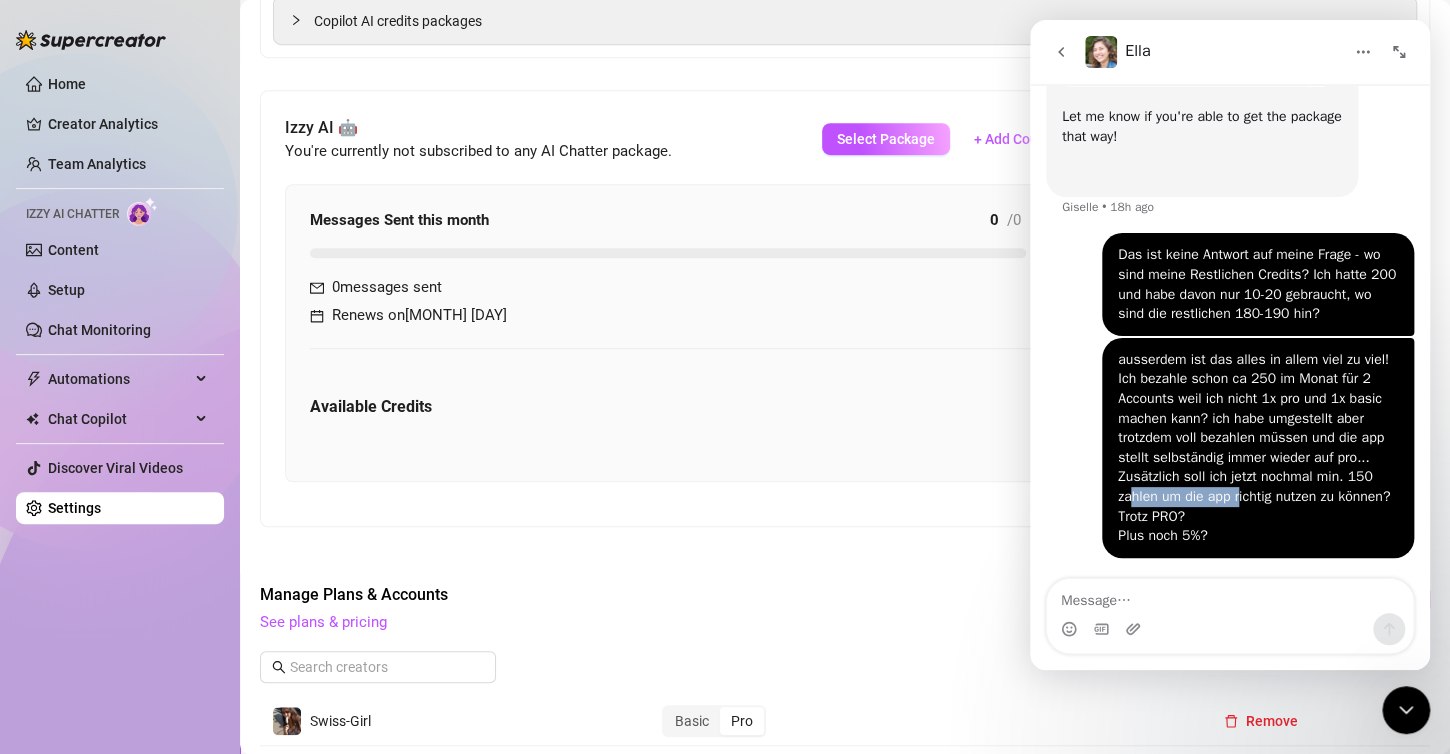 drag, startPoint x: 1123, startPoint y: 497, endPoint x: 1229, endPoint y: 496, distance: 106.004715 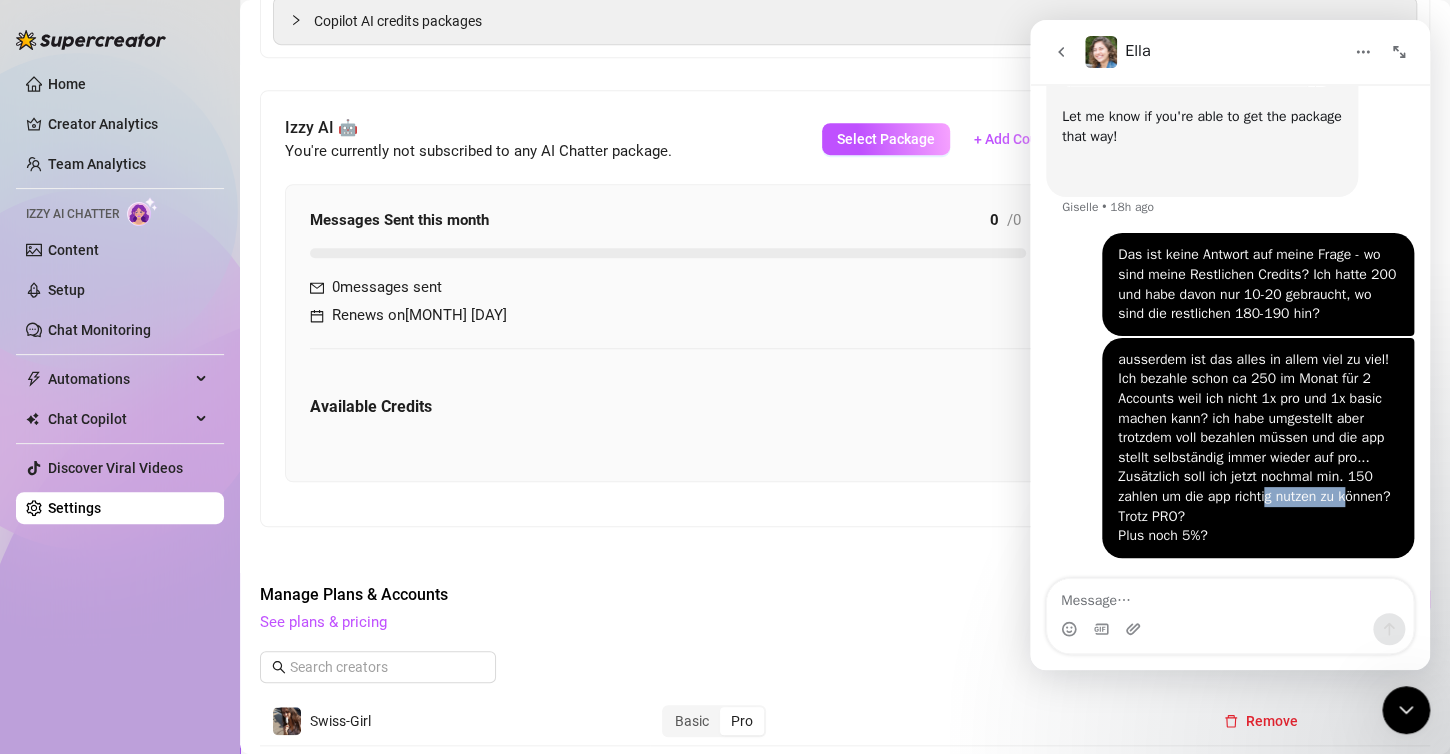 drag, startPoint x: 1257, startPoint y: 494, endPoint x: 1345, endPoint y: 504, distance: 88.56636 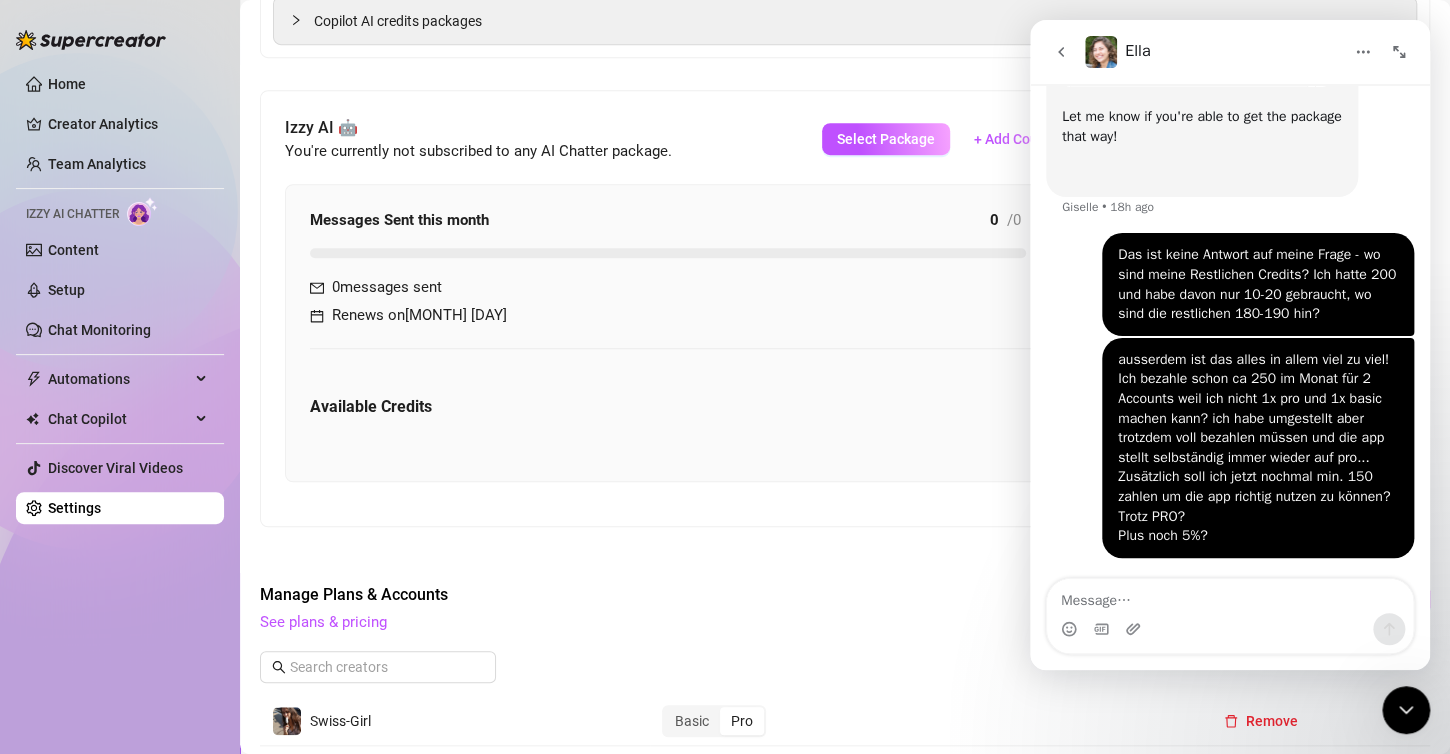 click on "ausserdem ist das alles in allem viel zu viel! Ich bezahle schon ca 250 im Monat für 2 Accounts weil ich nicht 1x pro und 1x basic machen kann? ich habe umgestellt aber trotzdem voll bezahlen müssen und die app stellt selbständig immer wieder auf pro... Zusätzlich soll ich jetzt nochmal min. 150 zahlen um die app richtig nutzen zu können? Trotz PRO? Plus noch 5%?" at bounding box center (1258, 448) 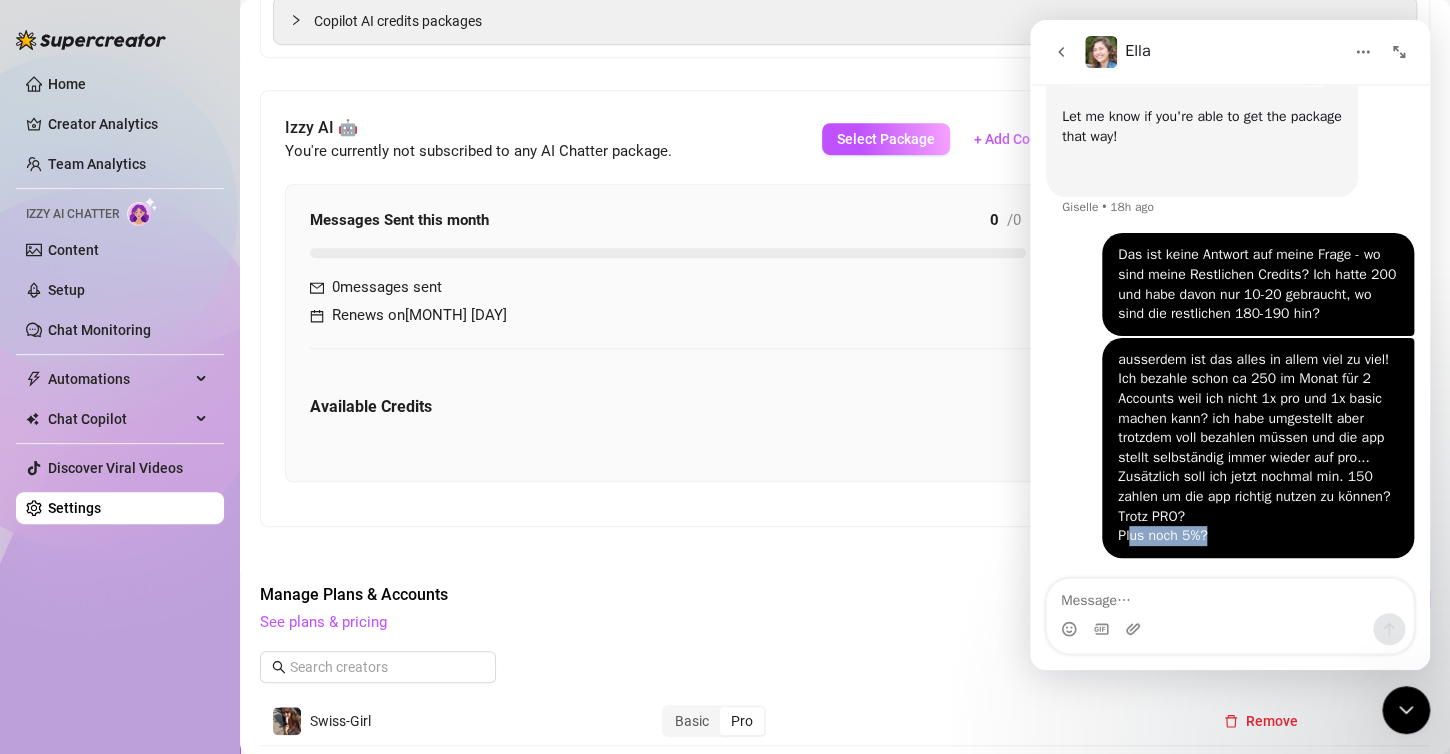 drag, startPoint x: 1118, startPoint y: 527, endPoint x: 1239, endPoint y: 529, distance: 121.016525 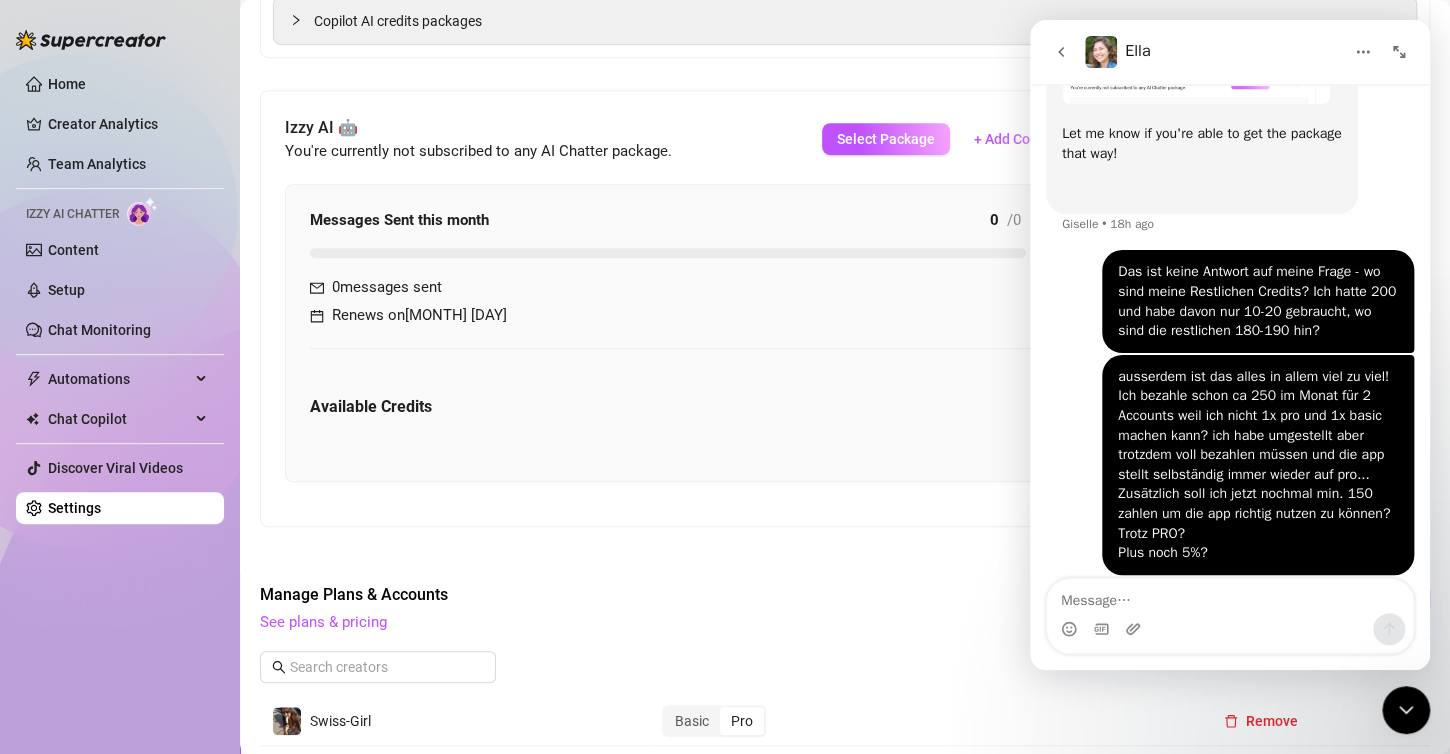 scroll, scrollTop: 1506, scrollLeft: 0, axis: vertical 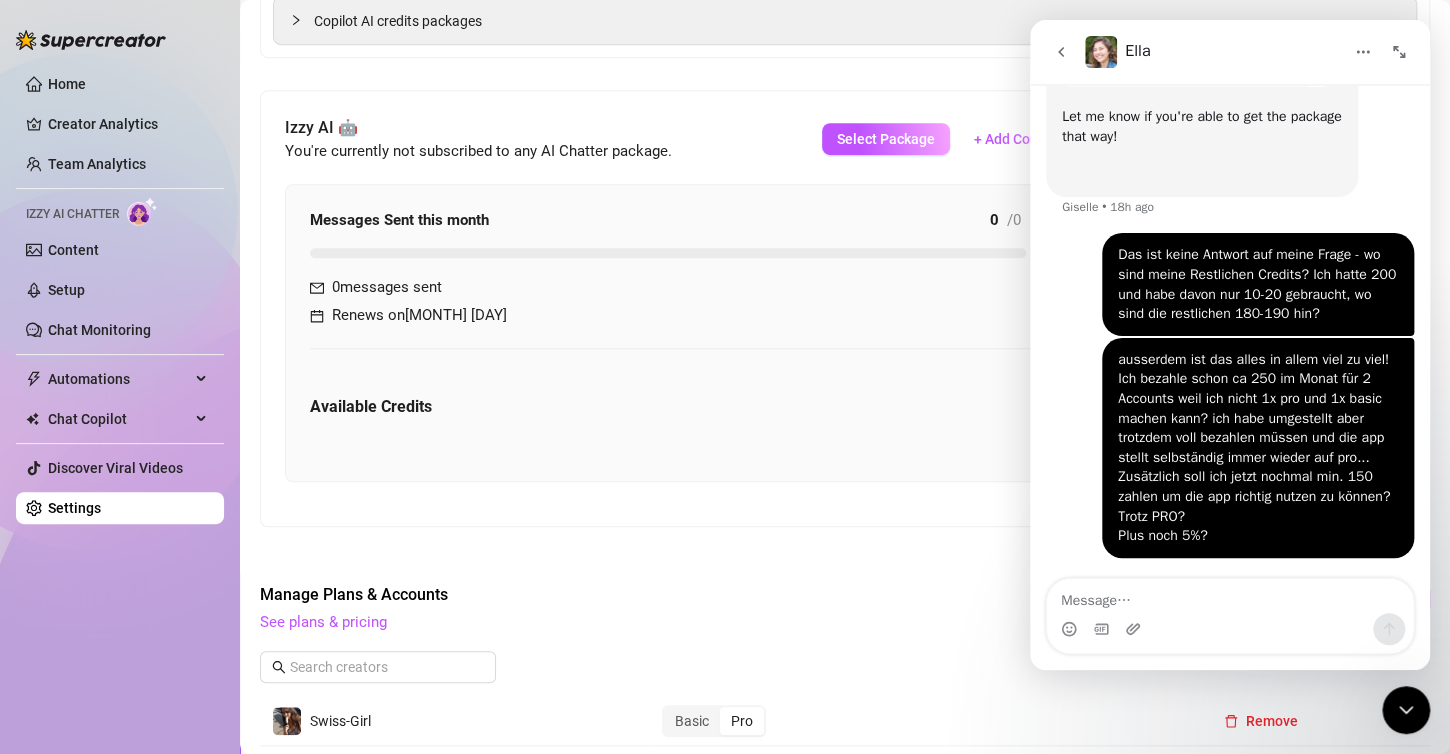 click 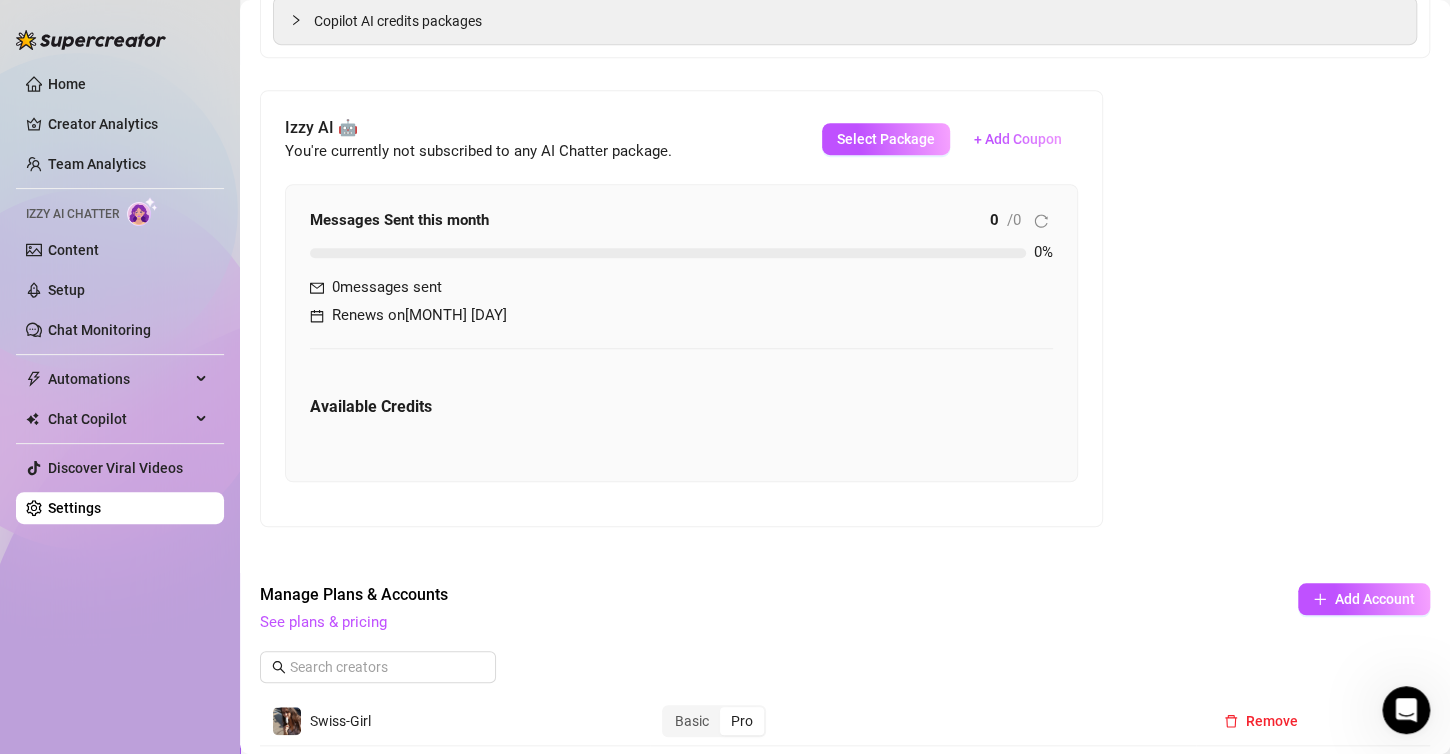 scroll, scrollTop: 0, scrollLeft: 0, axis: both 